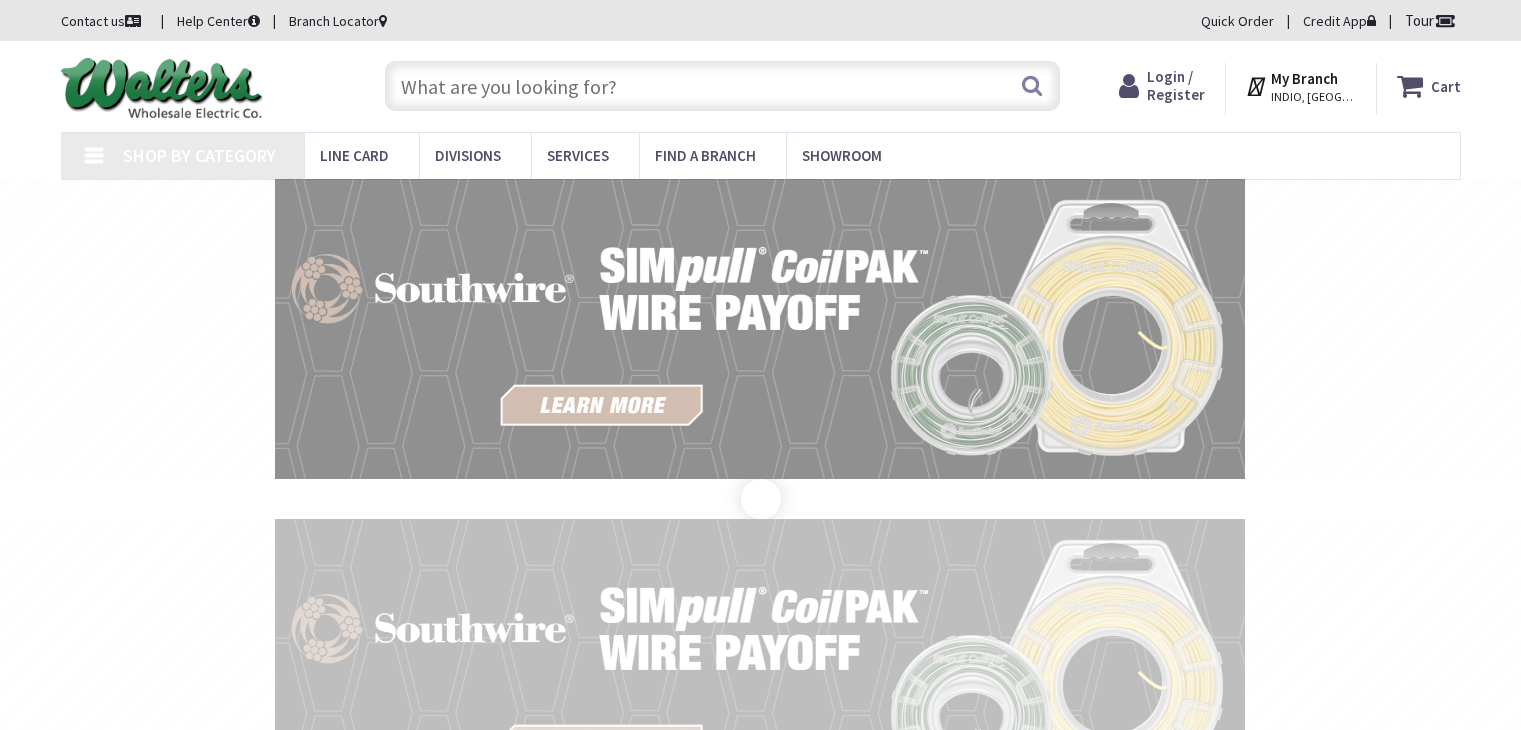 scroll, scrollTop: 0, scrollLeft: 0, axis: both 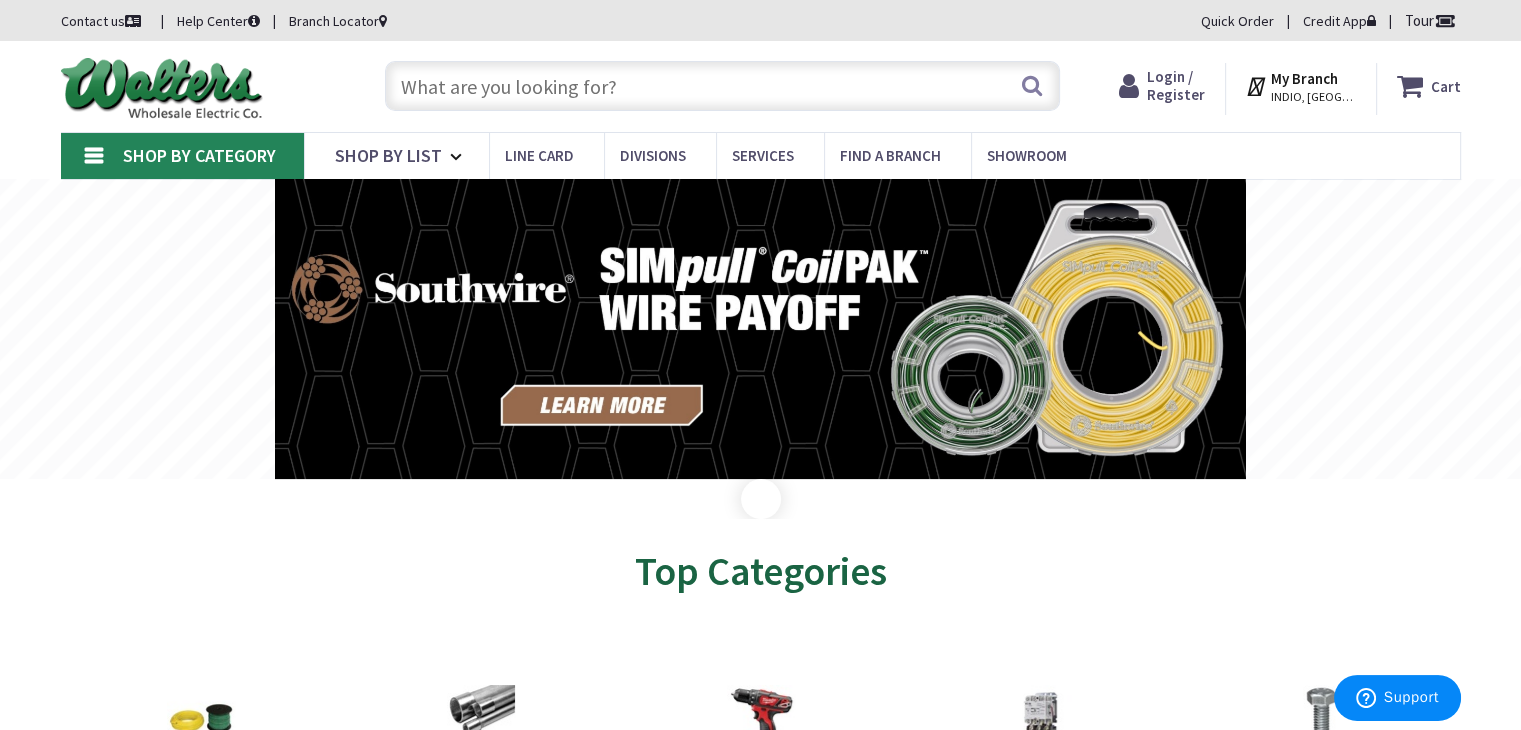 click on "Login / Register" at bounding box center (1176, 85) 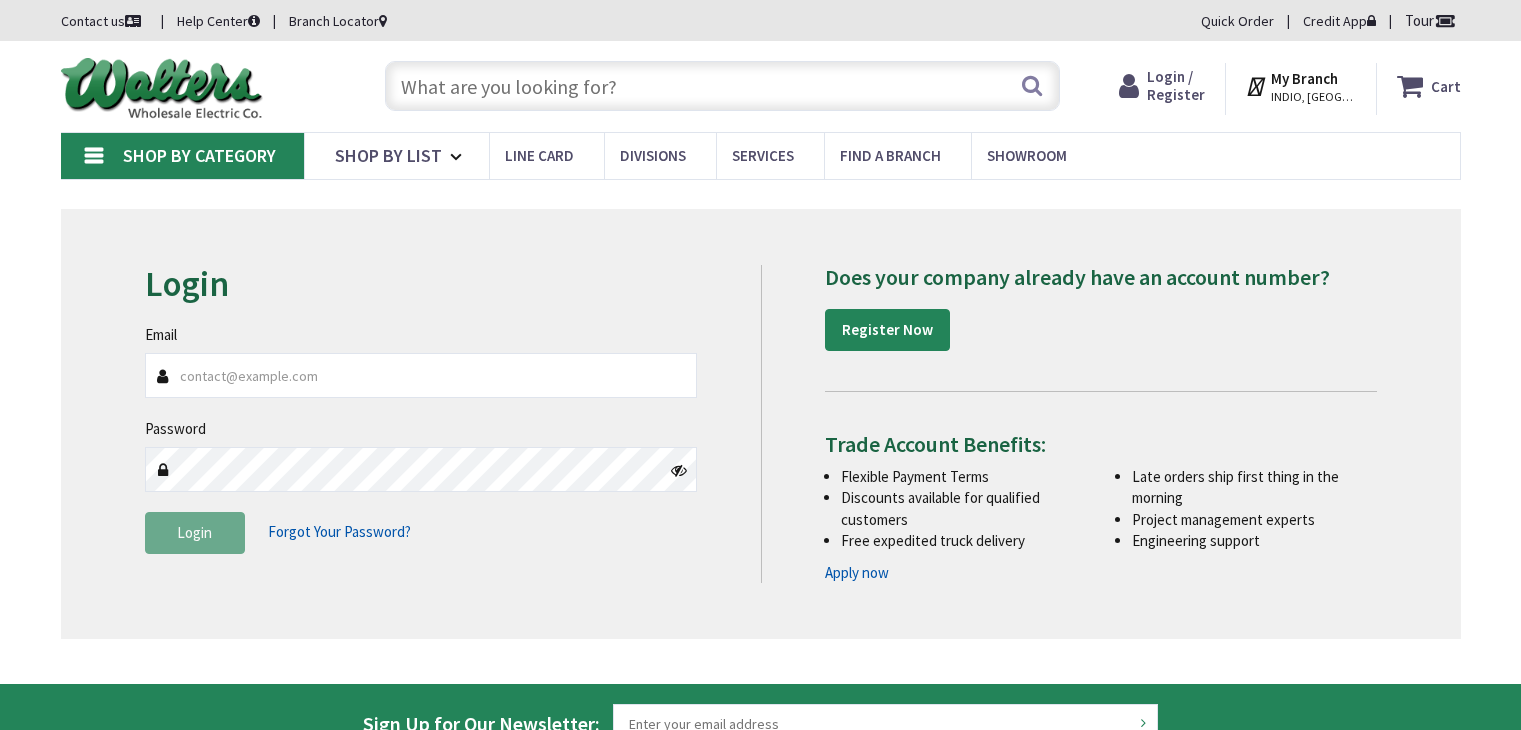 scroll, scrollTop: 0, scrollLeft: 0, axis: both 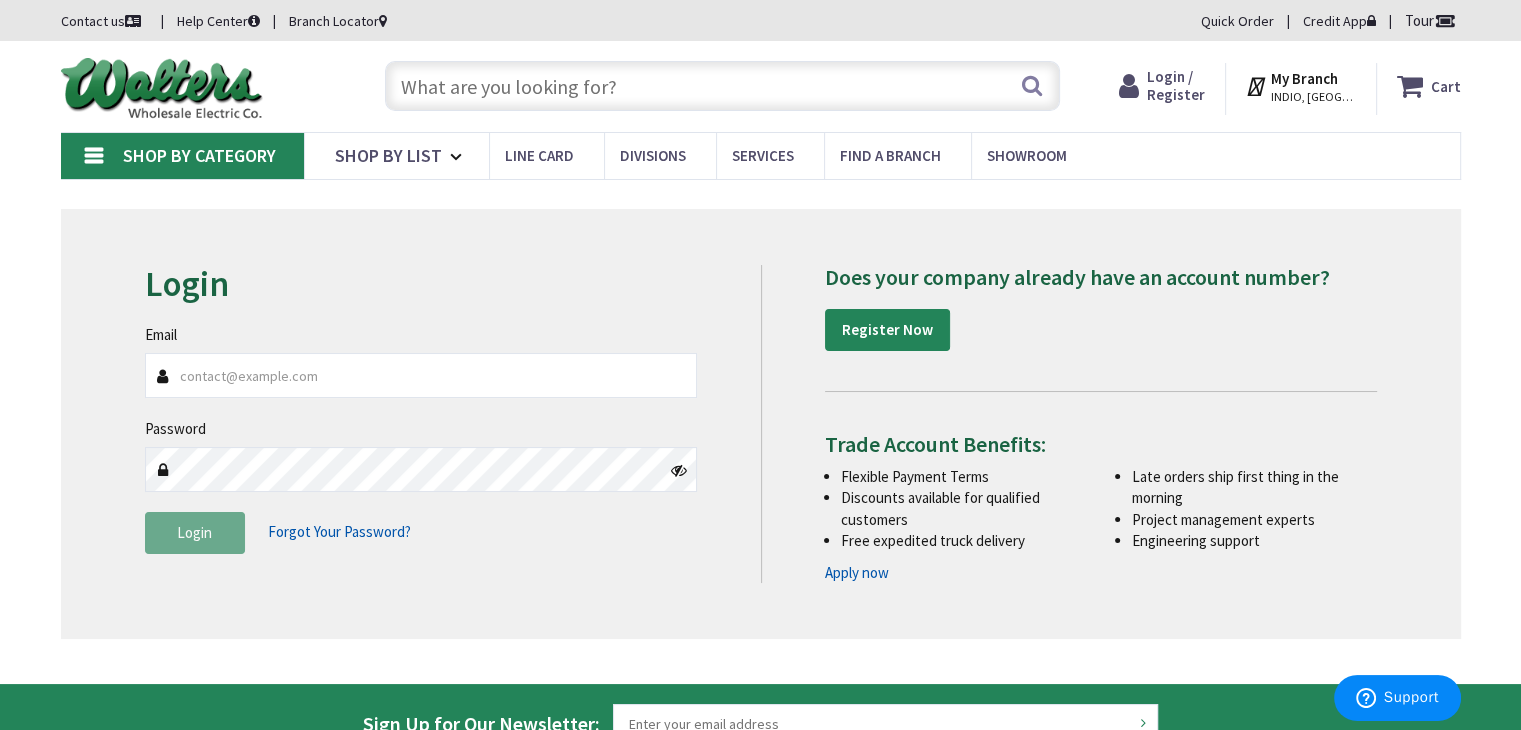 type on "[PERSON_NAME][EMAIL_ADDRESS][DOMAIN_NAME]" 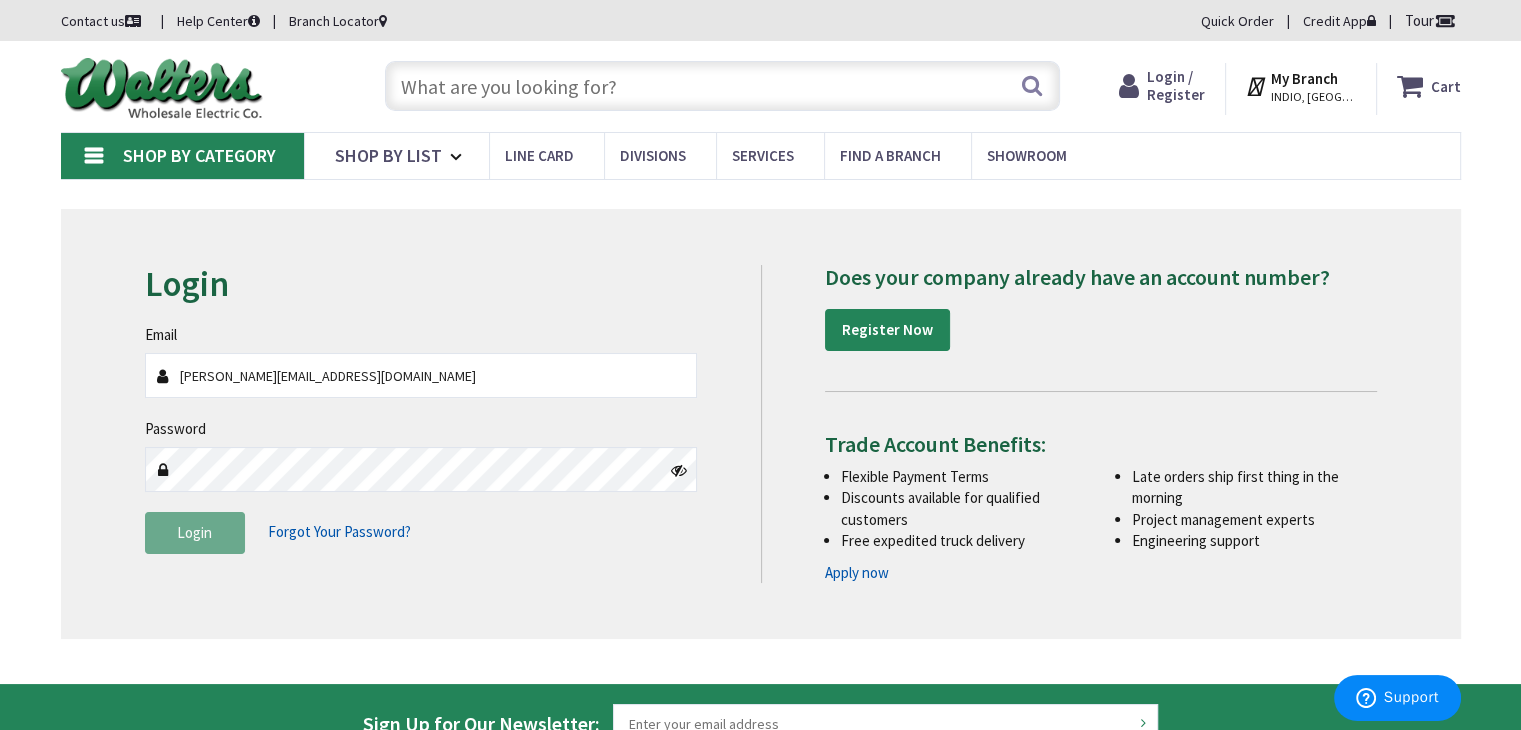 click on "Login
Invalid login or password
Email
ken@hydrotechelectric.com
Password
Login
Forgot Your Password?" at bounding box center [761, 424] 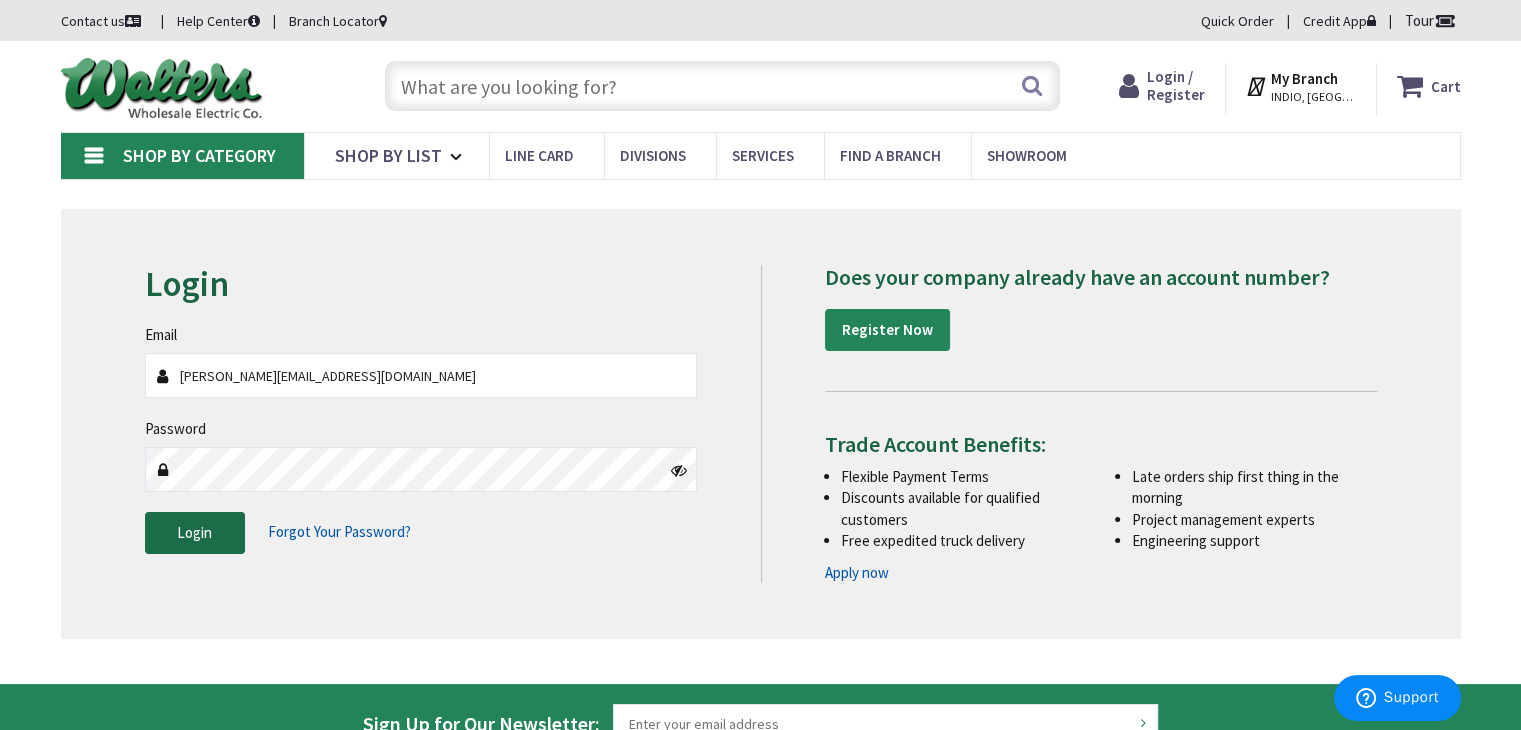 click on "Login" at bounding box center [195, 533] 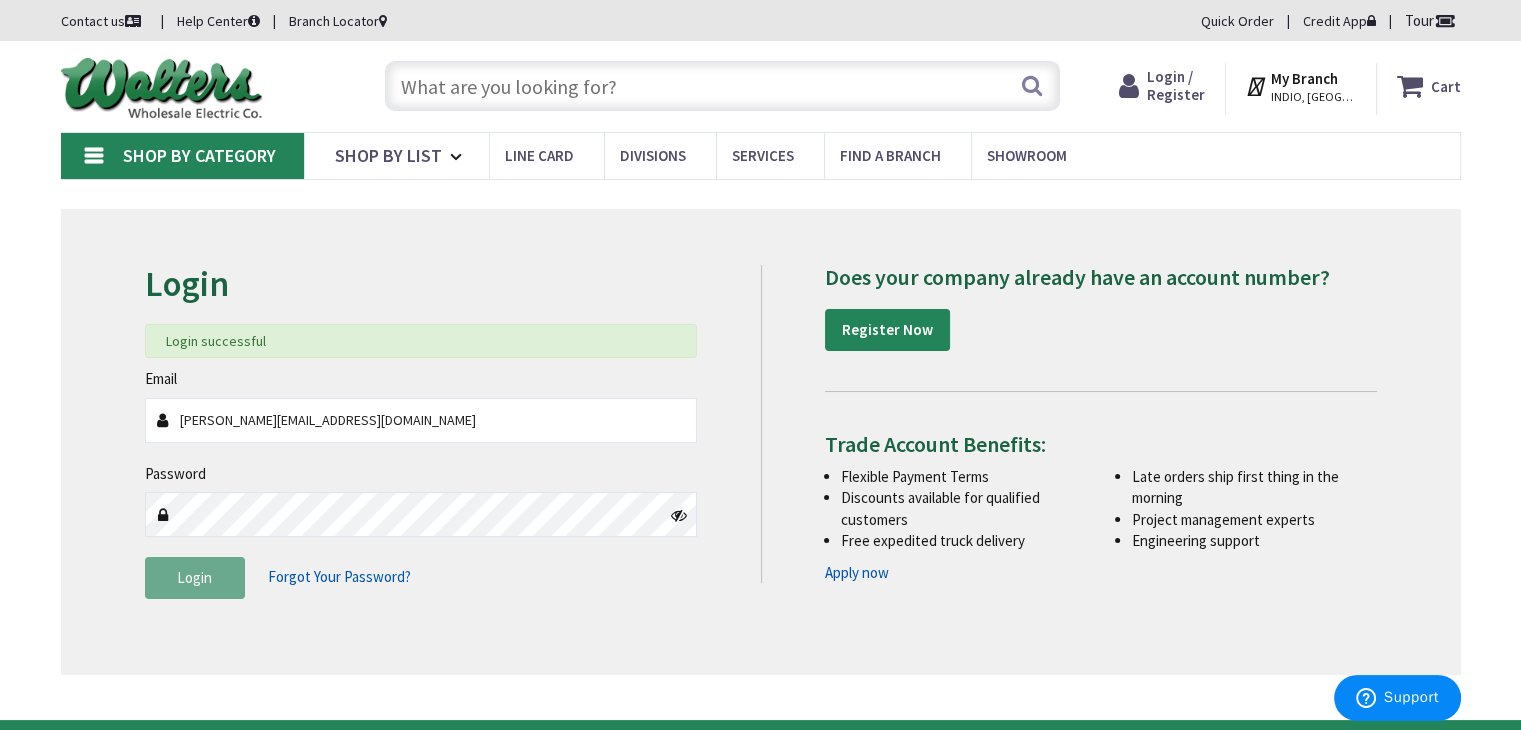 click at bounding box center [722, 86] 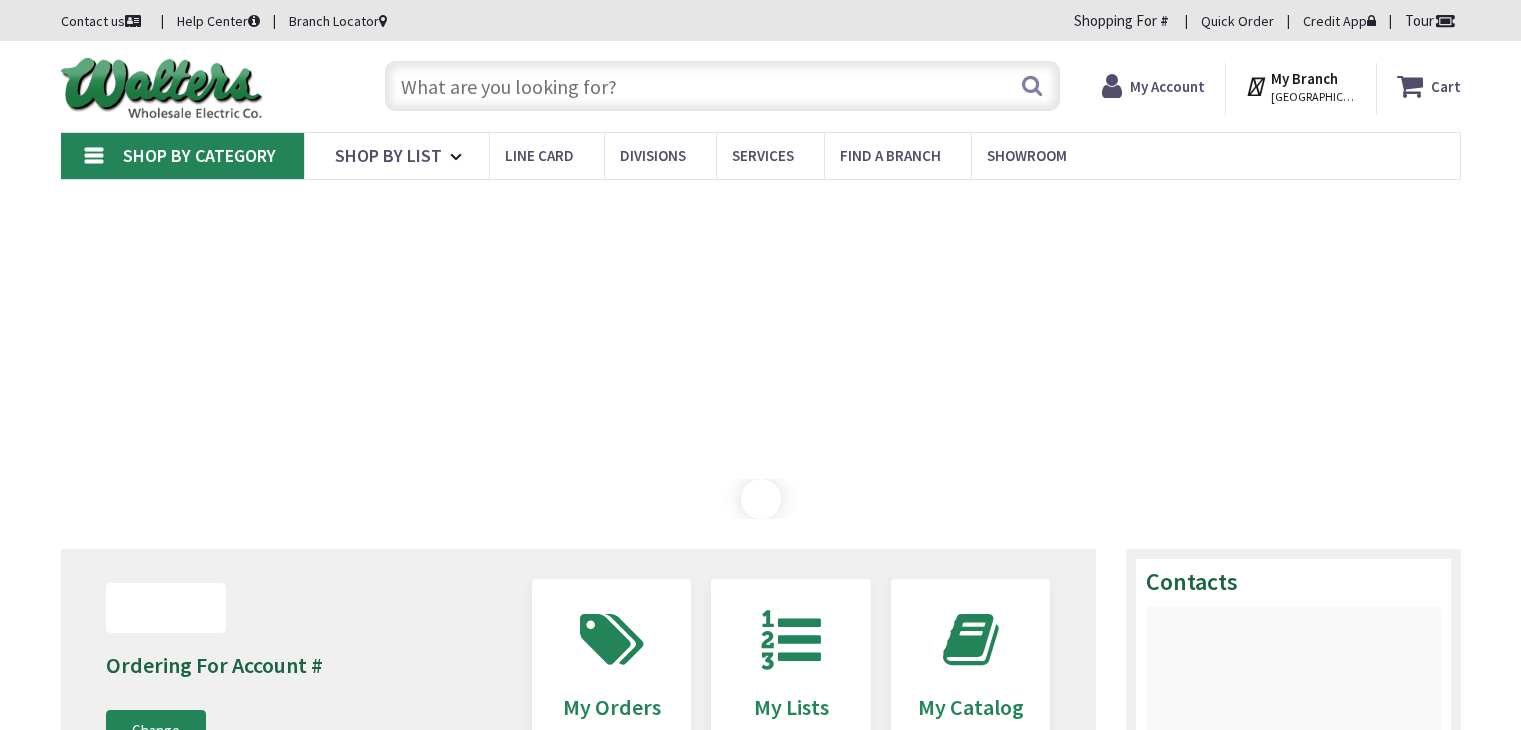 scroll, scrollTop: 0, scrollLeft: 0, axis: both 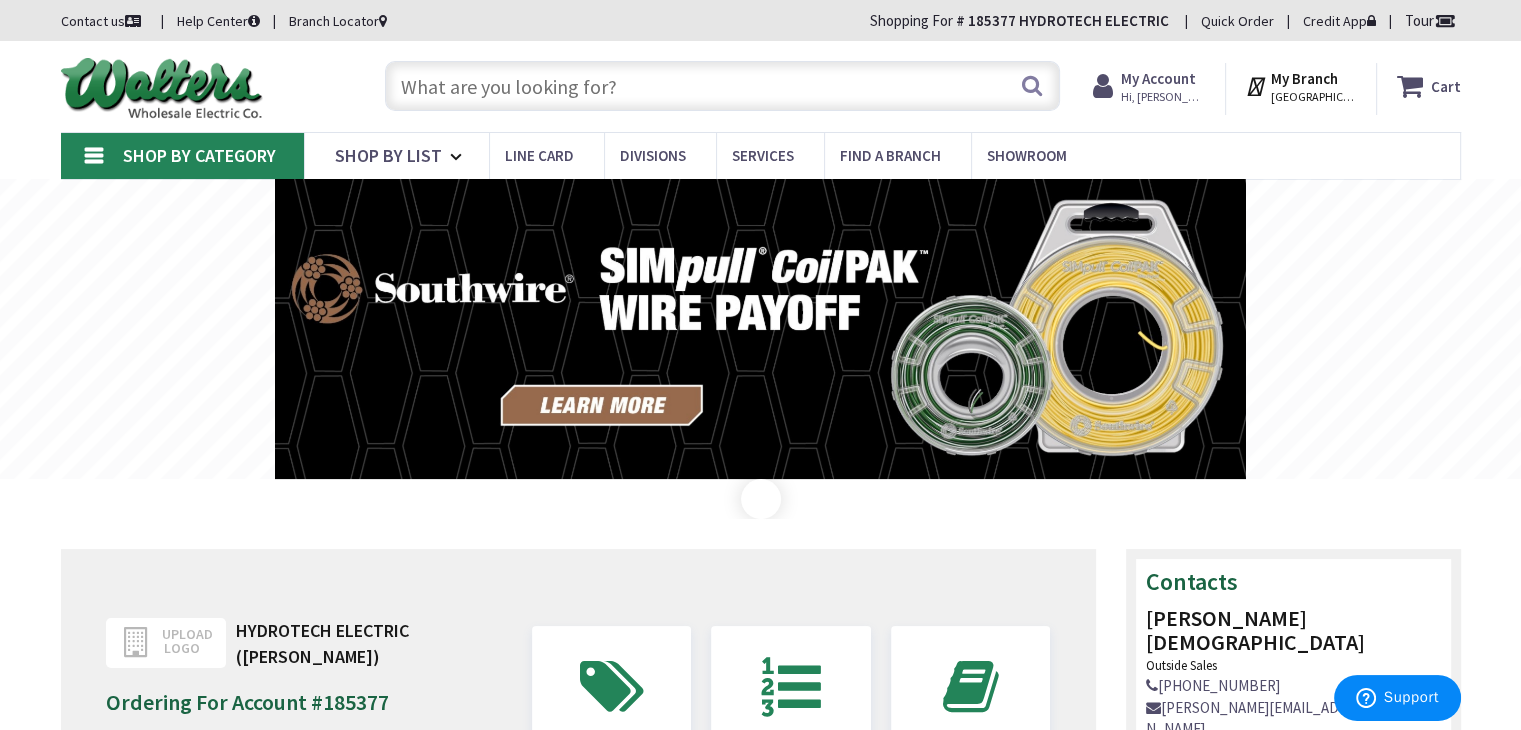 click at bounding box center [722, 86] 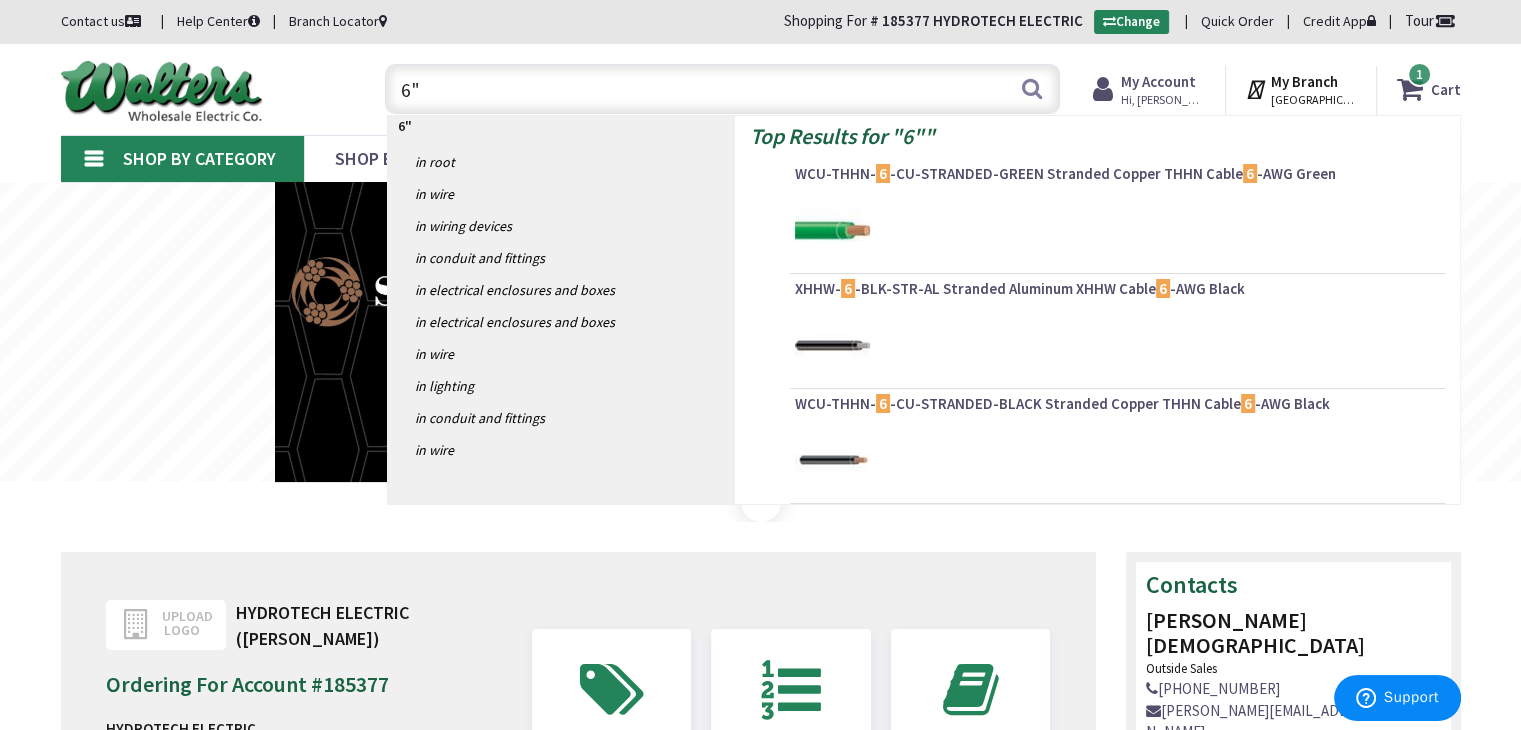 scroll, scrollTop: 0, scrollLeft: 0, axis: both 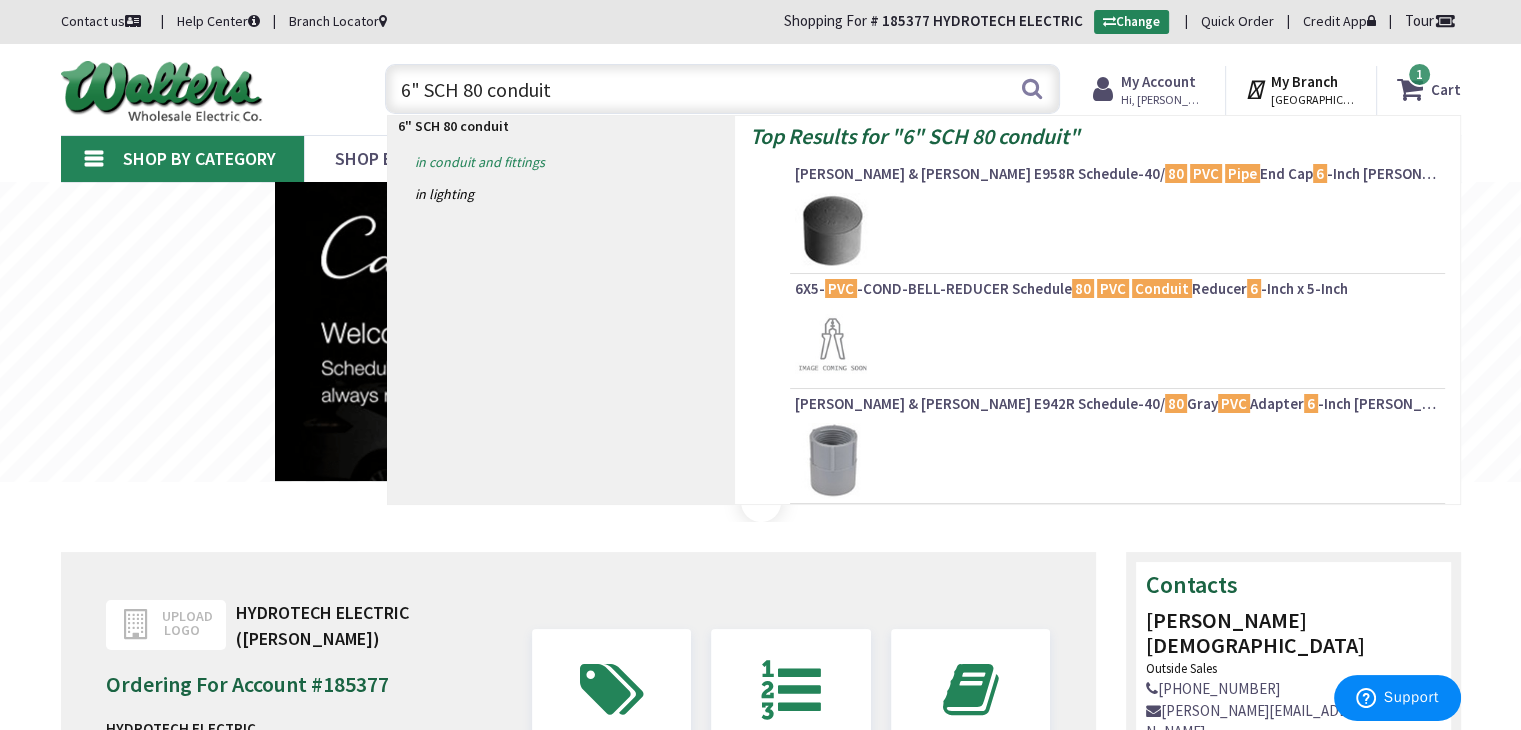 type on "6" SCH 80 conduit" 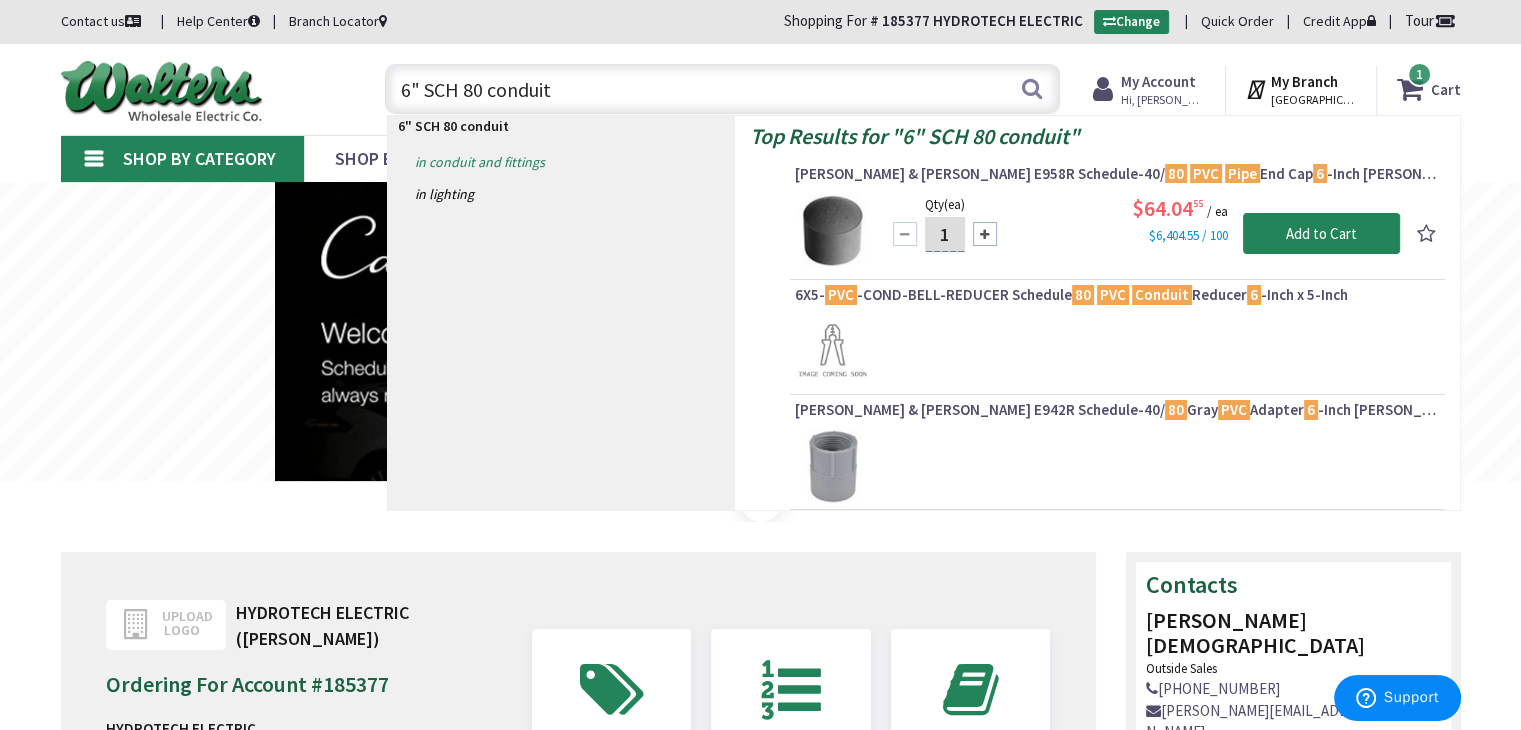 click on "in Conduit and Fittings" at bounding box center [561, 162] 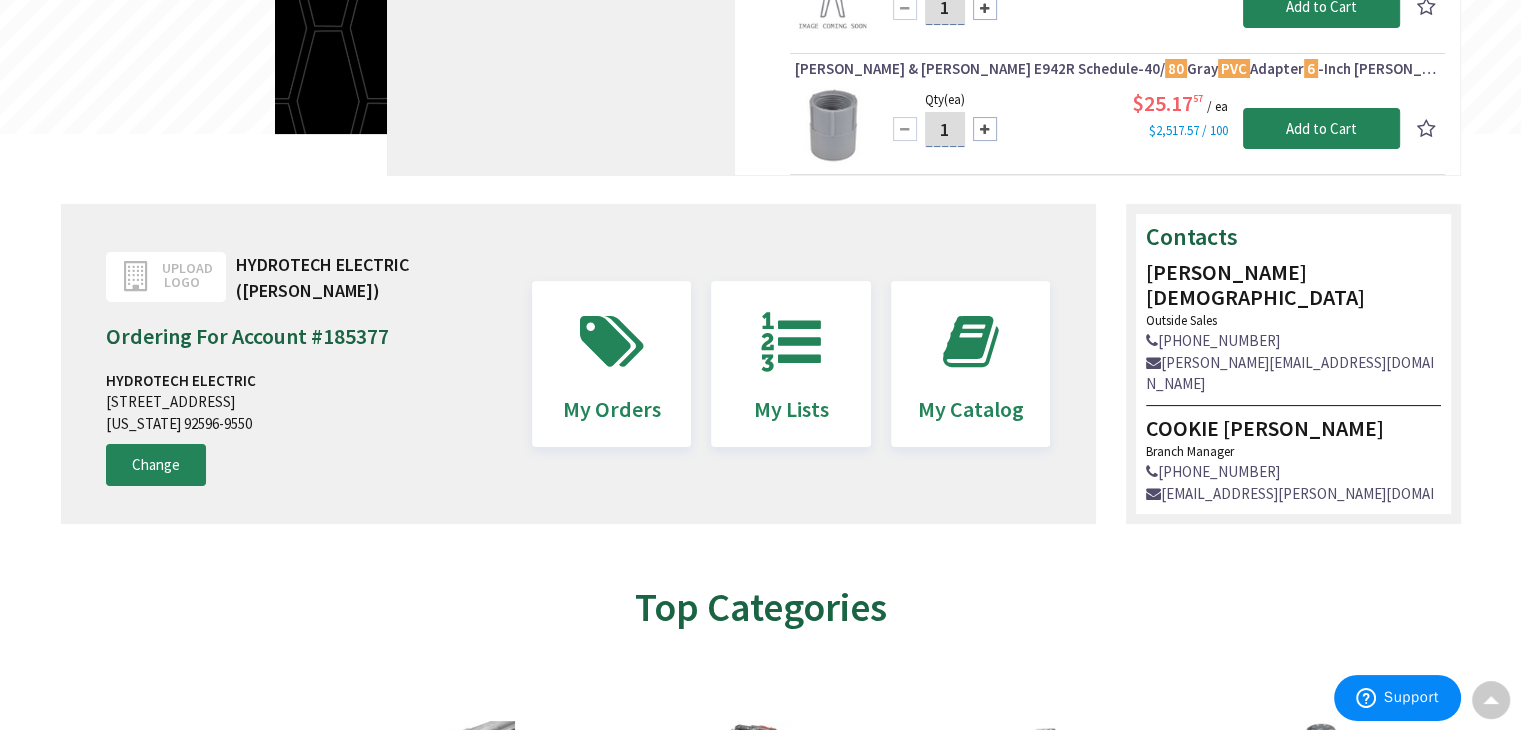 scroll, scrollTop: 0, scrollLeft: 0, axis: both 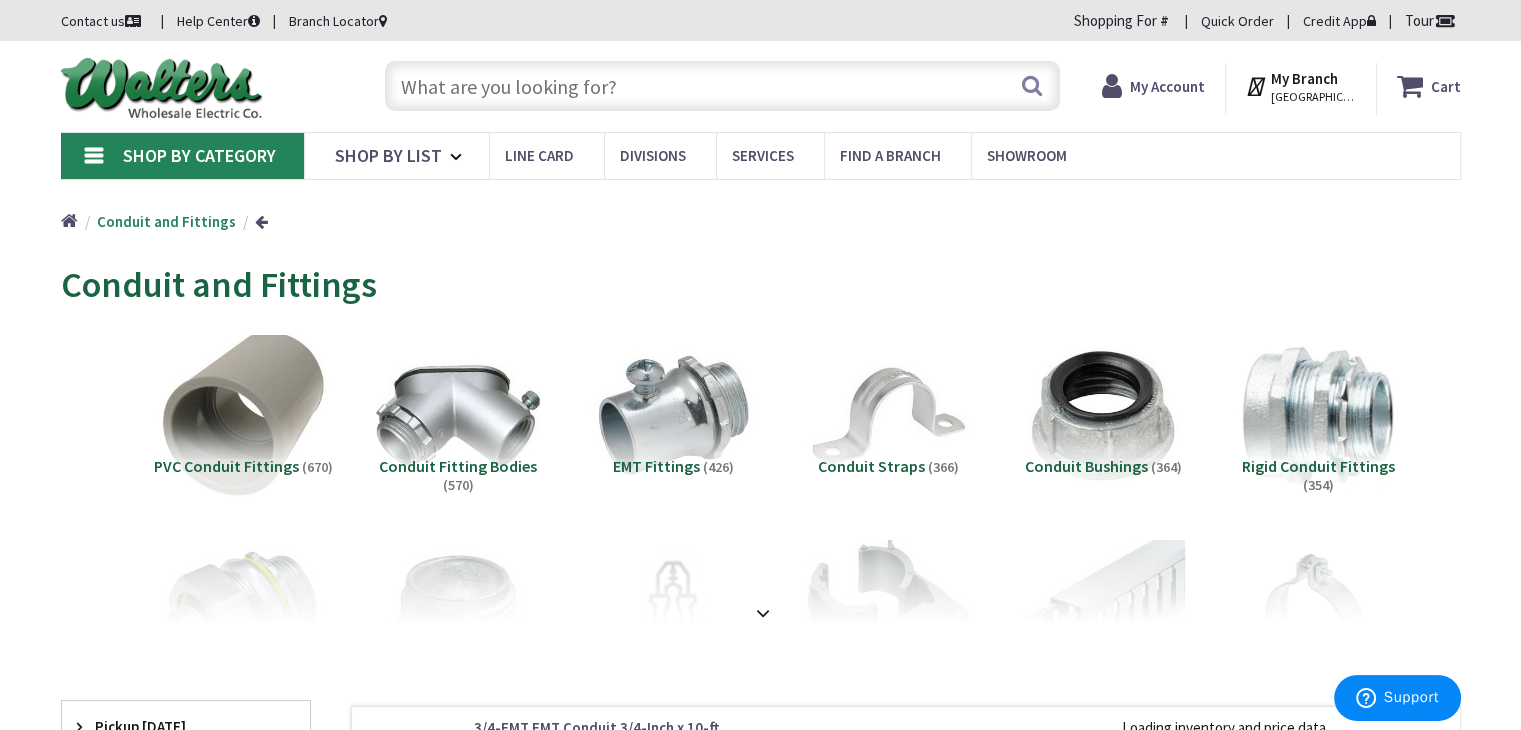 click at bounding box center (242, 415) 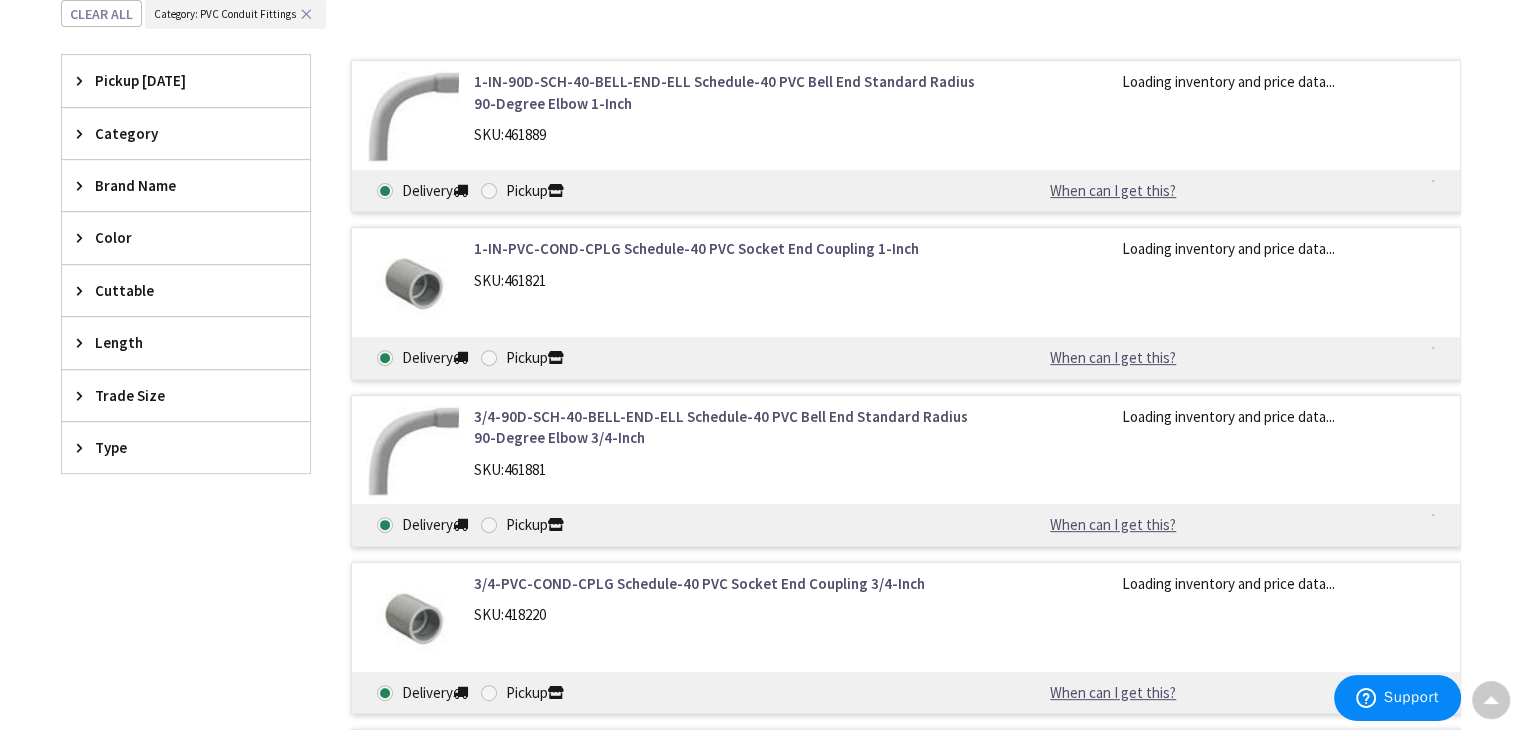 scroll, scrollTop: 0, scrollLeft: 0, axis: both 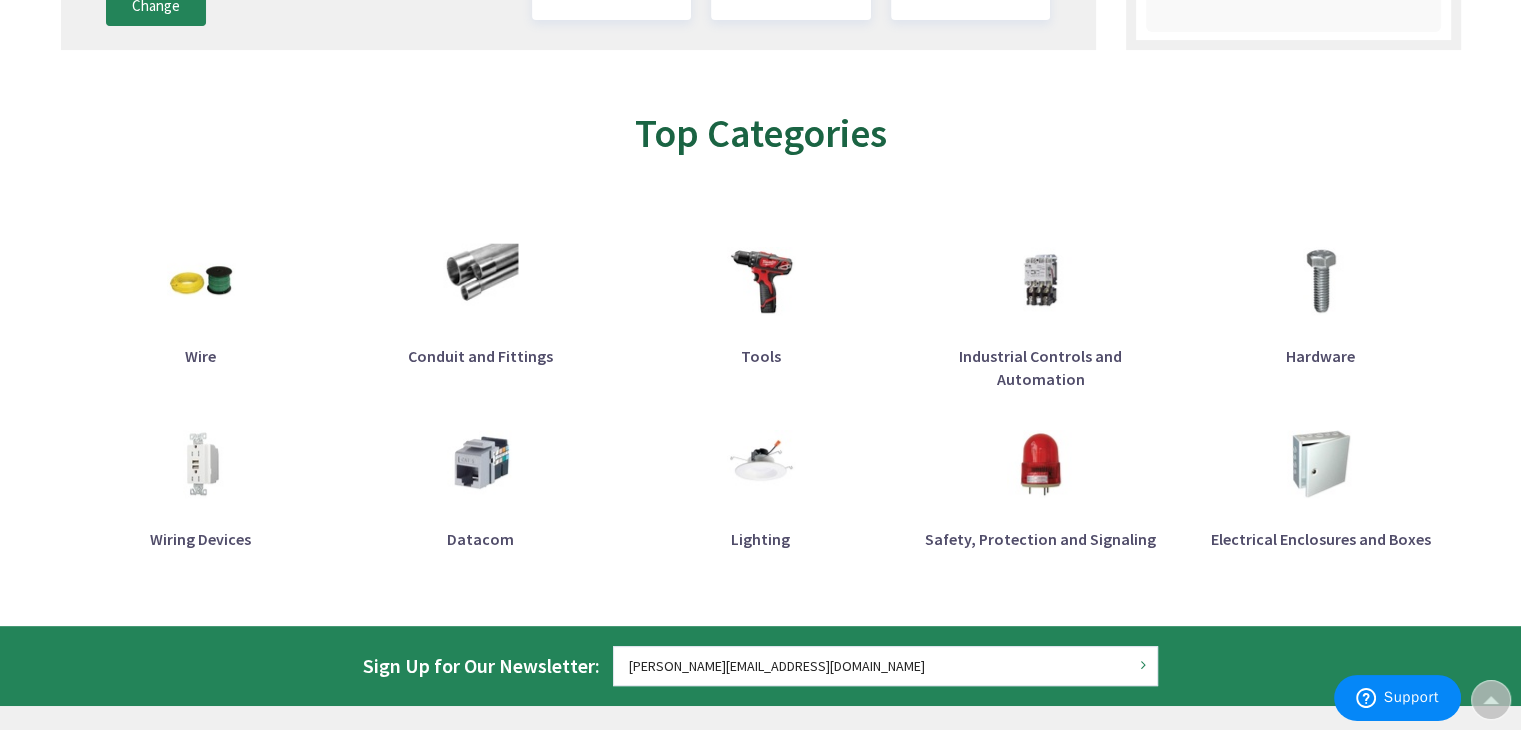 click at bounding box center [480, 280] 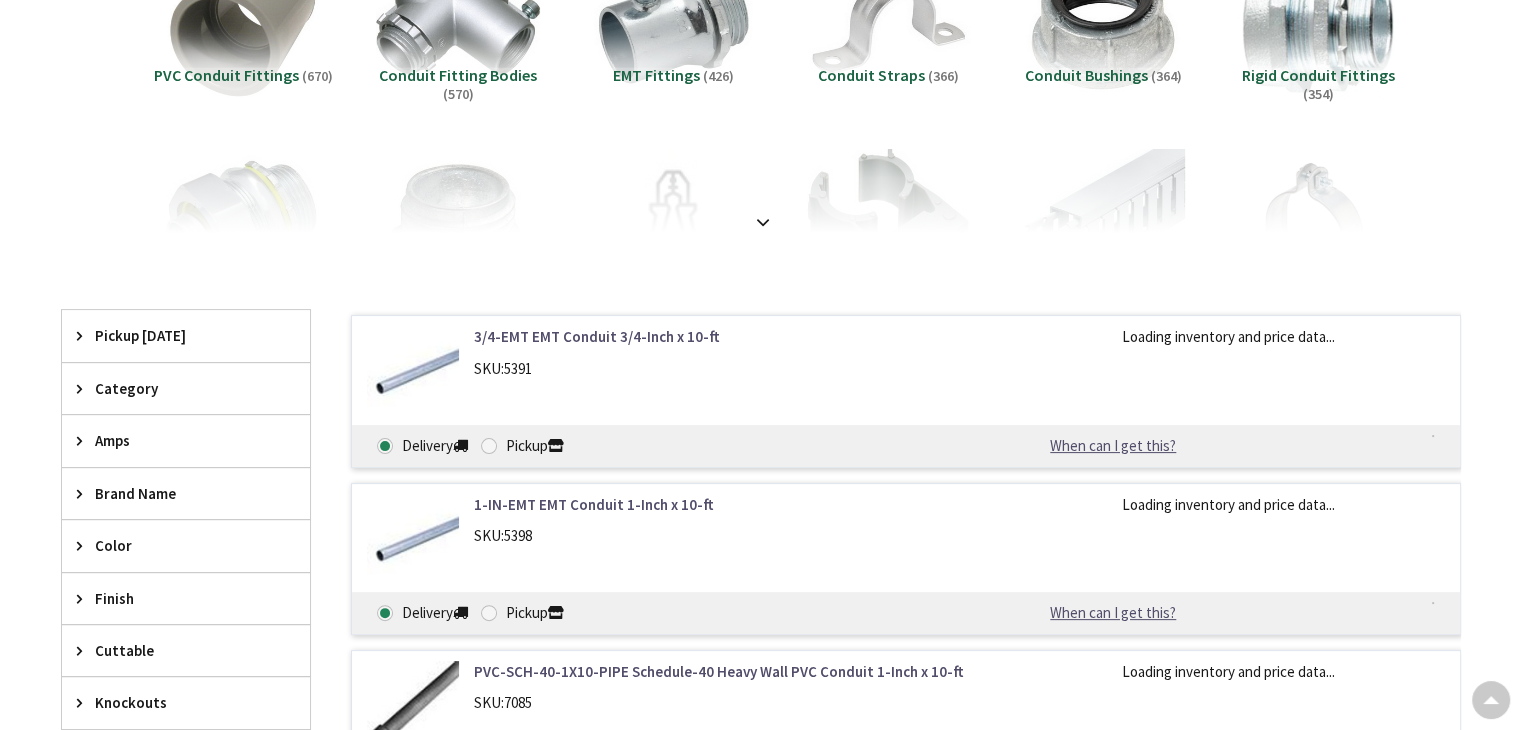 scroll, scrollTop: 500, scrollLeft: 0, axis: vertical 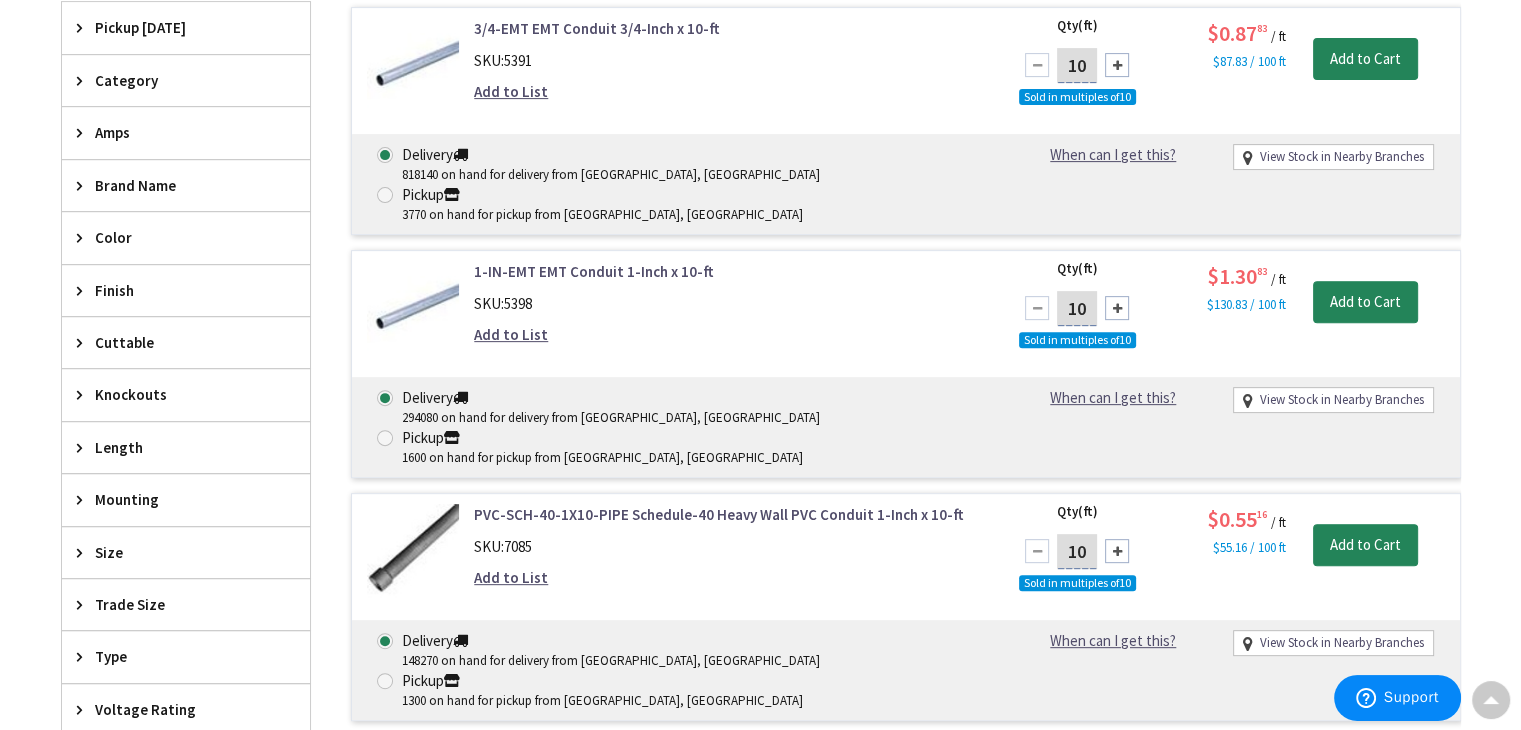 click on "Category" at bounding box center (186, 80) 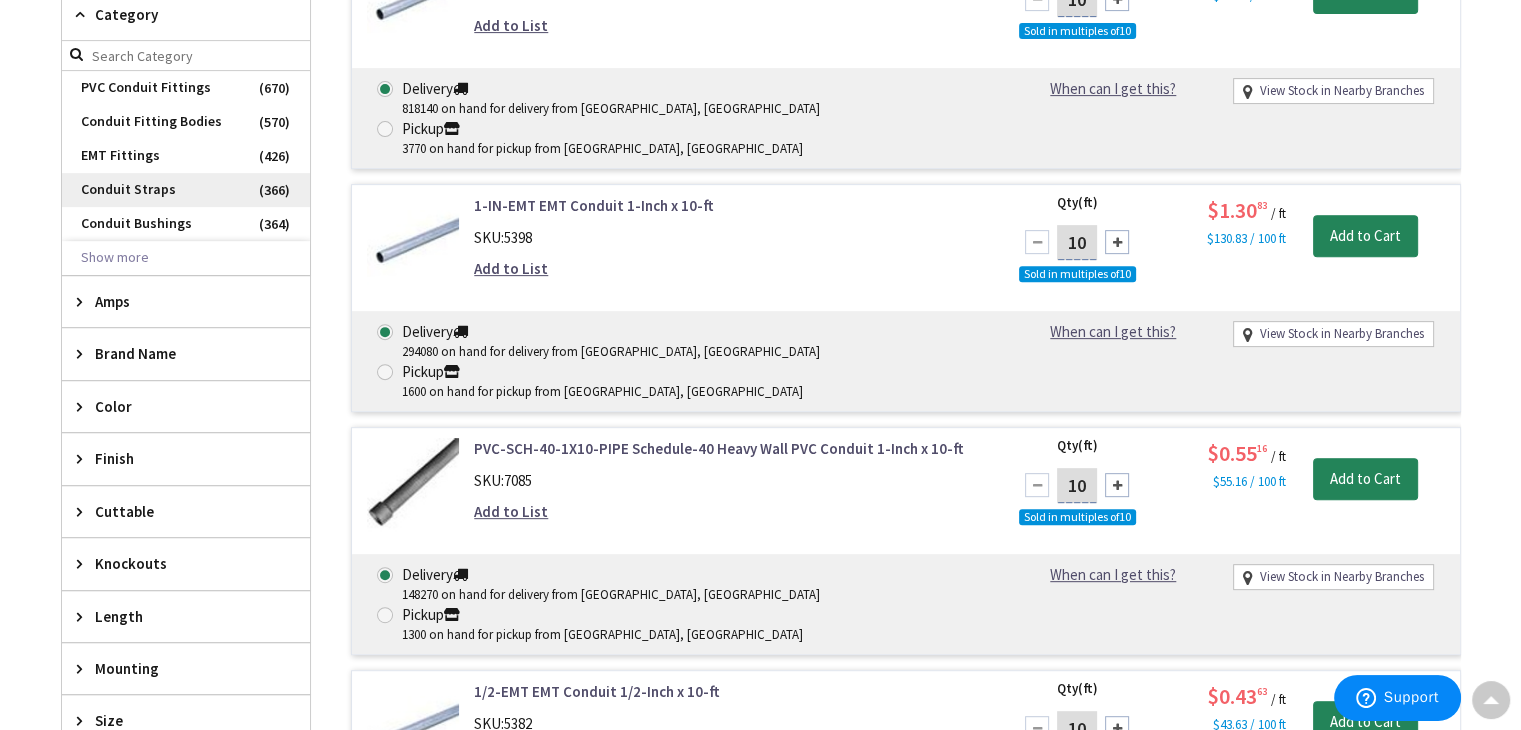 scroll, scrollTop: 802, scrollLeft: 0, axis: vertical 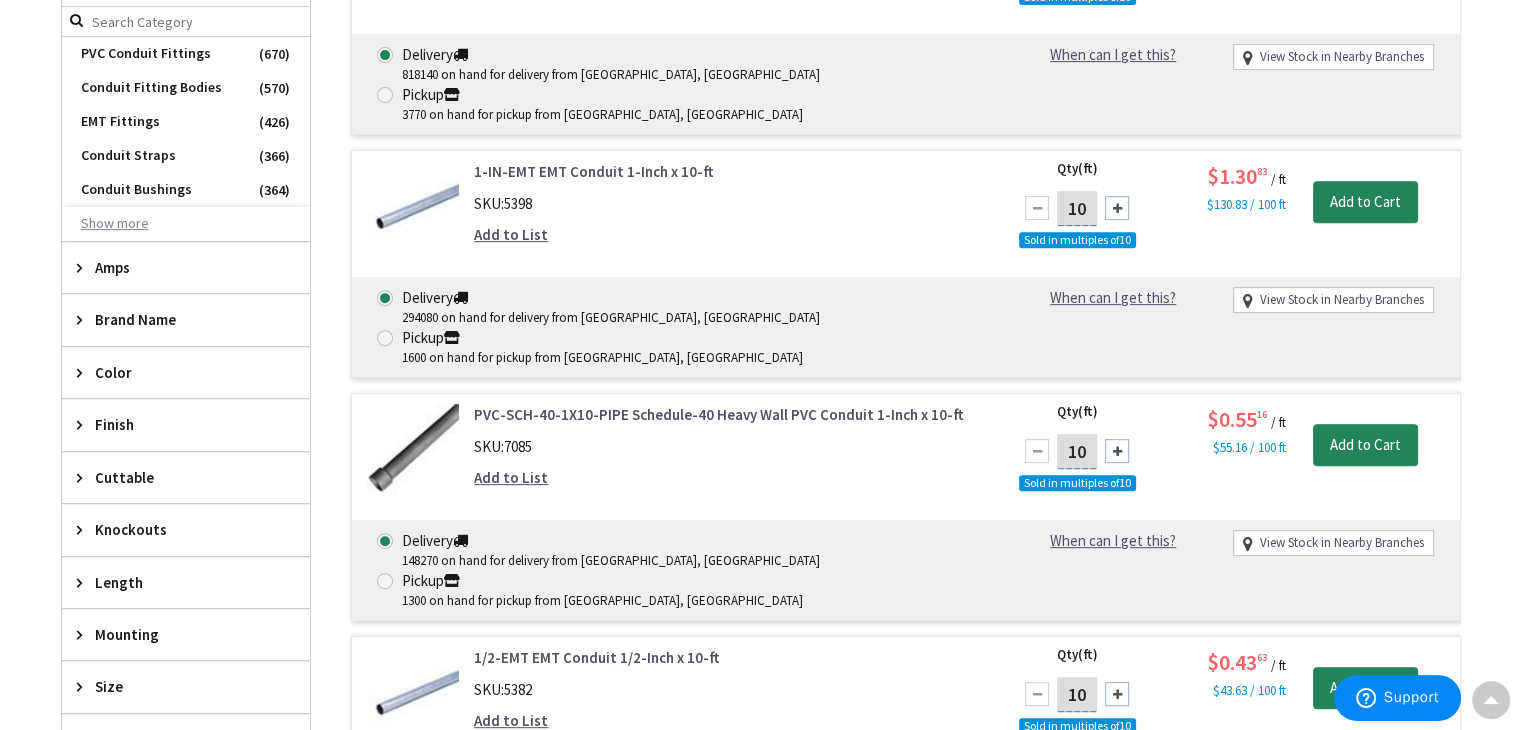 click on "Show more" at bounding box center [186, 224] 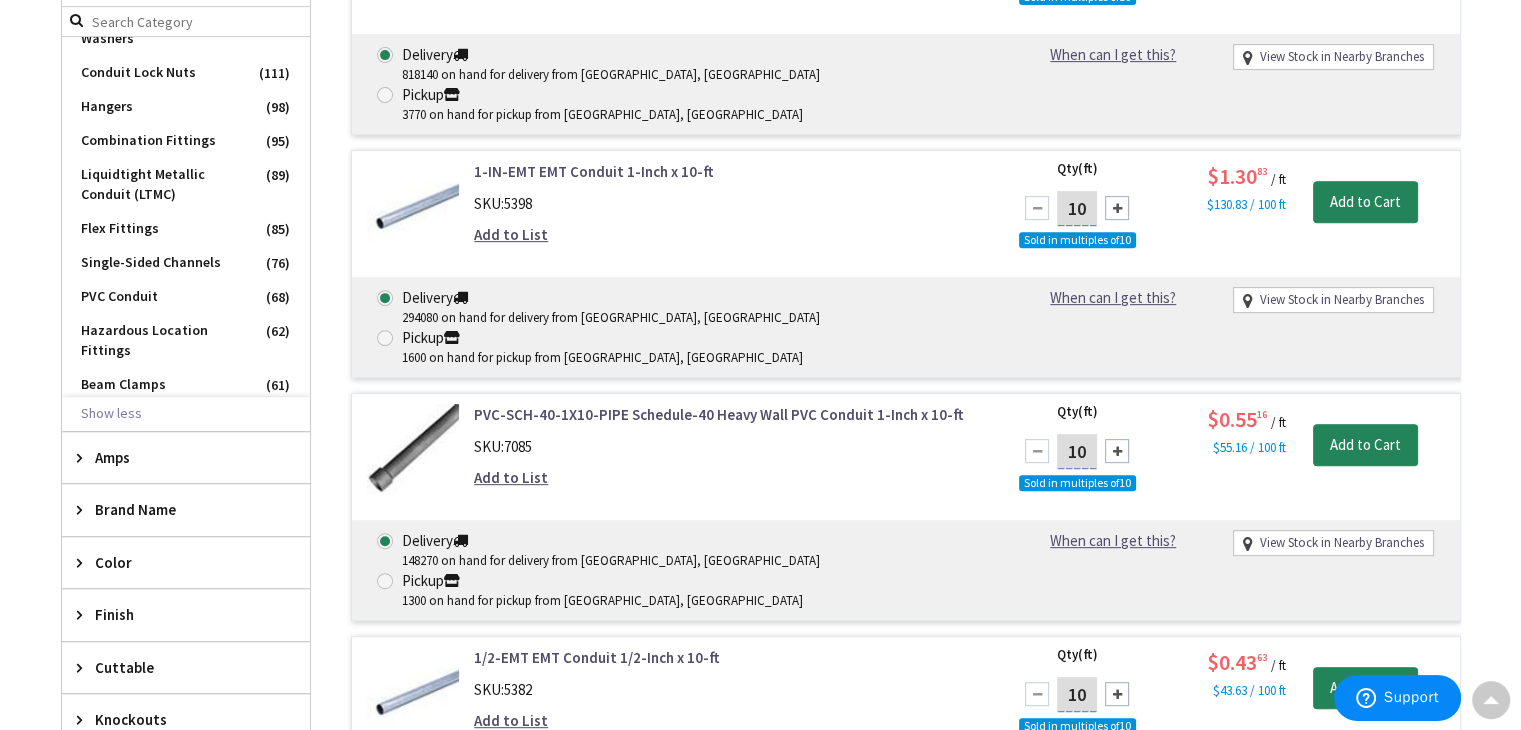 scroll, scrollTop: 600, scrollLeft: 0, axis: vertical 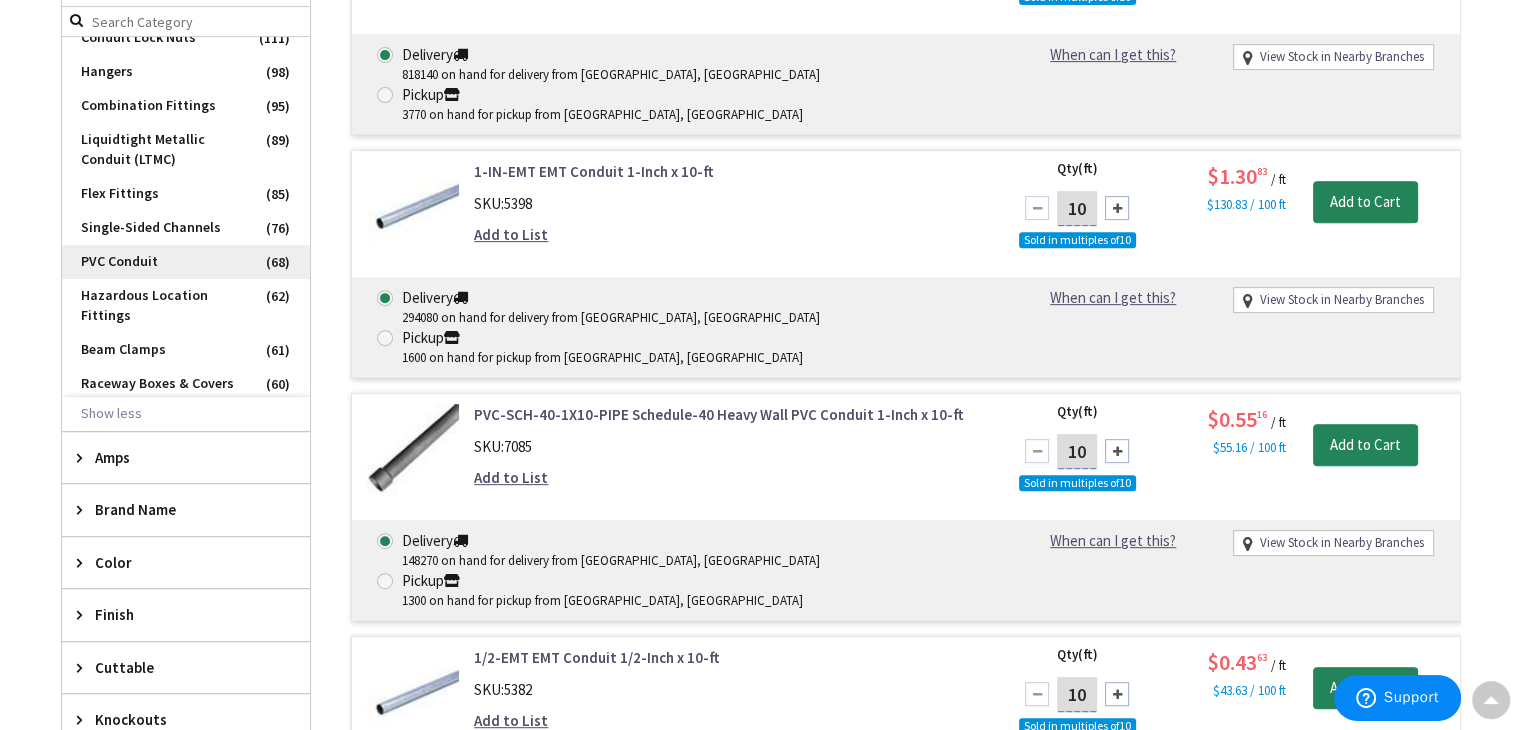click on "PVC Conduit" at bounding box center (186, 262) 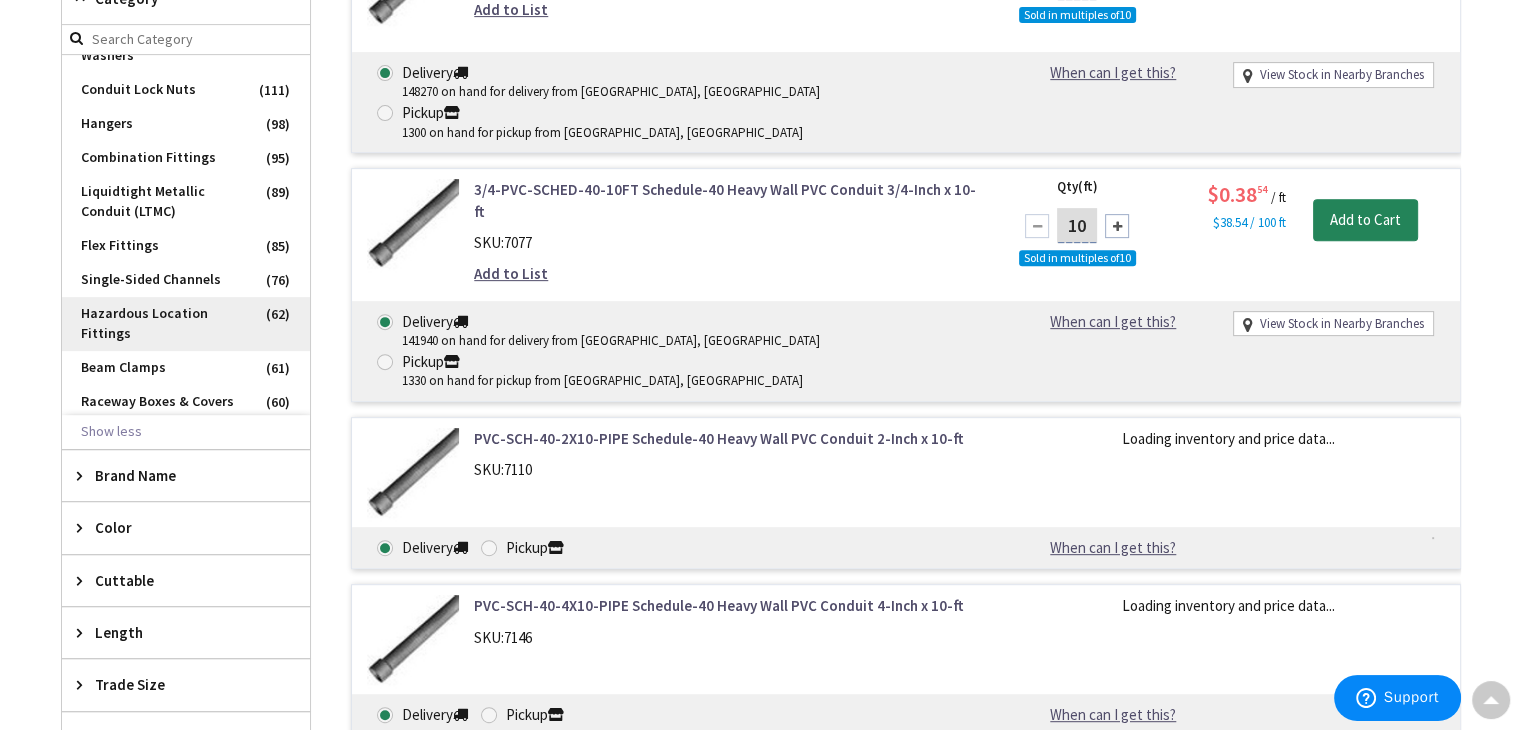 scroll, scrollTop: 820, scrollLeft: 0, axis: vertical 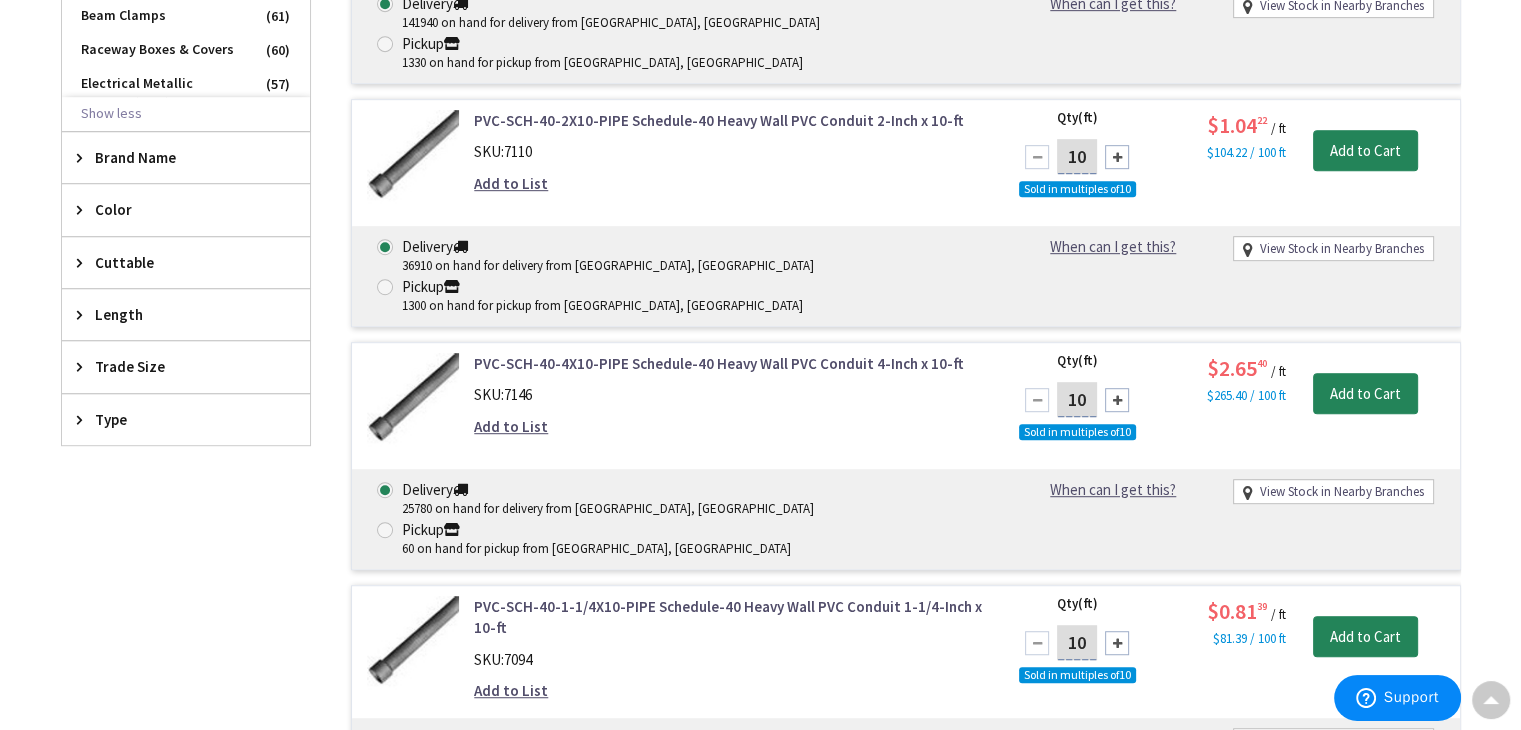 click on "Type" at bounding box center (176, 419) 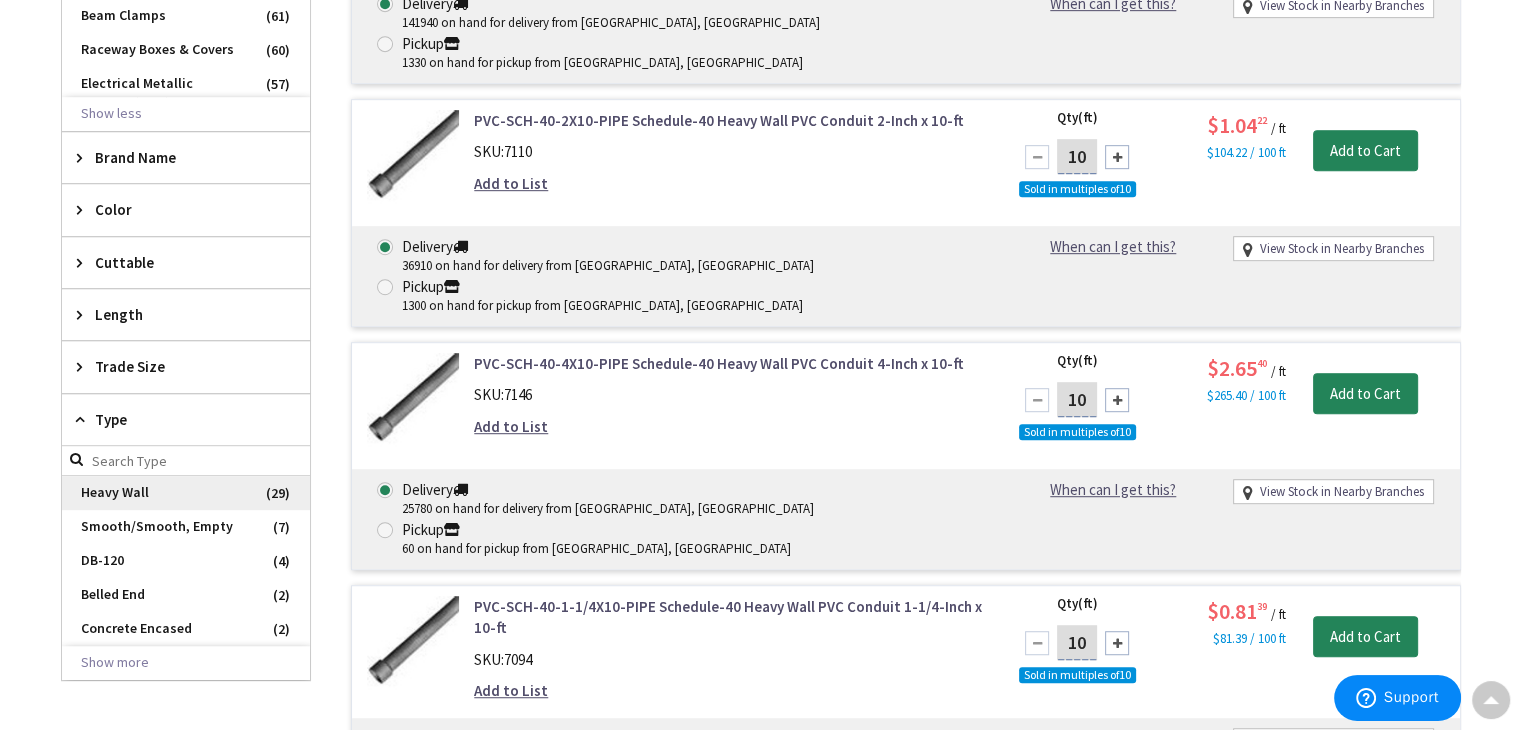 click on "Heavy Wall" at bounding box center (186, 493) 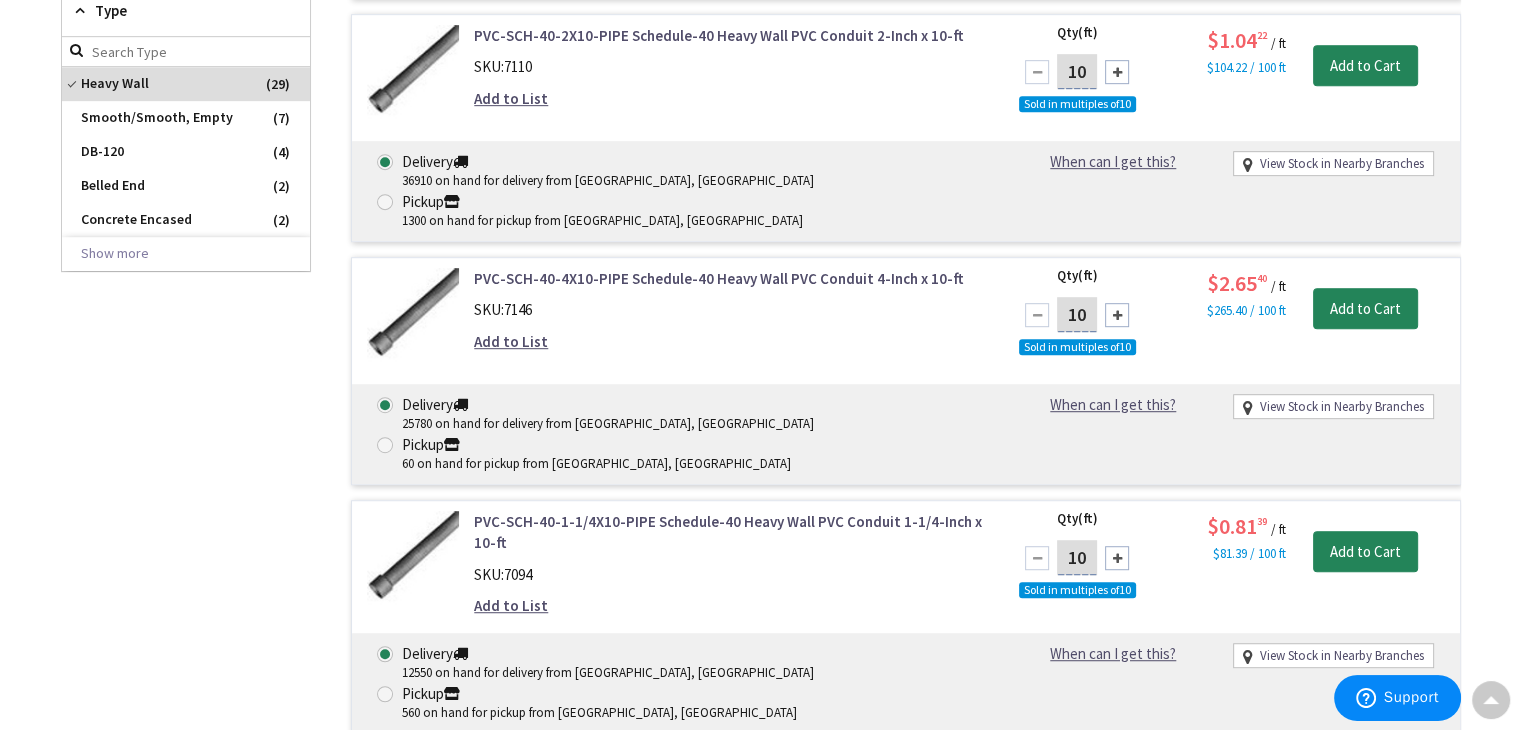 scroll, scrollTop: 1034, scrollLeft: 0, axis: vertical 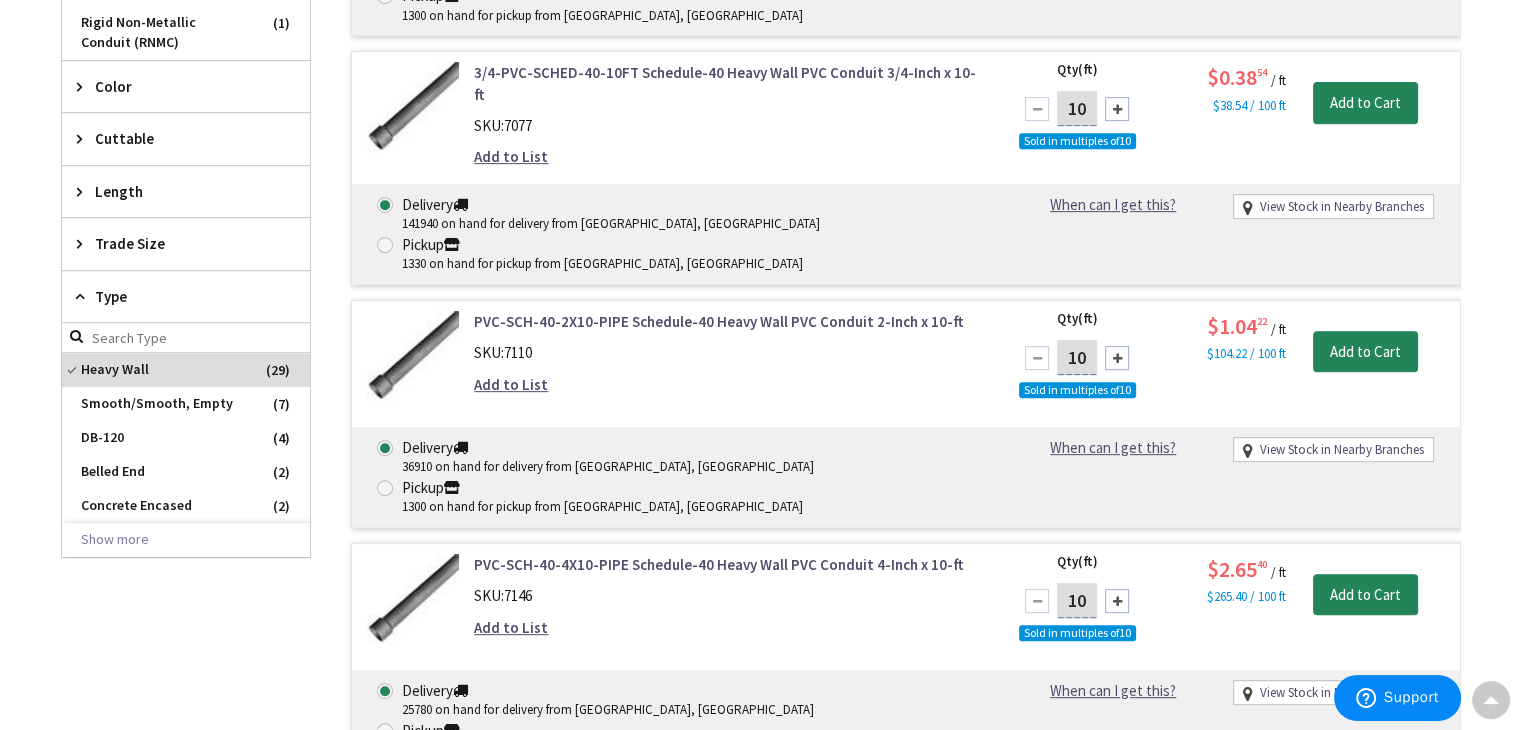 click on "Trade Size" at bounding box center (176, 243) 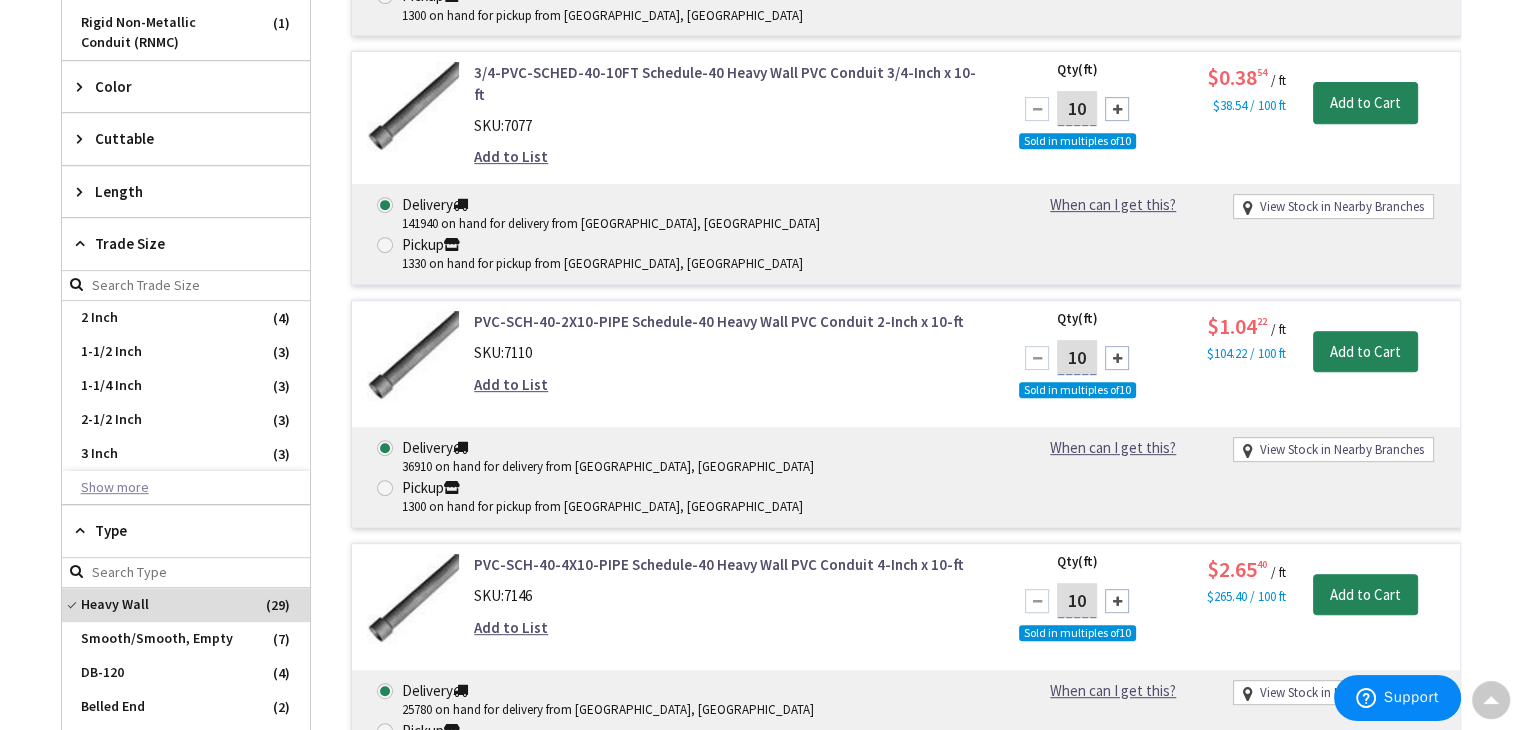 click on "Show more" at bounding box center (186, 488) 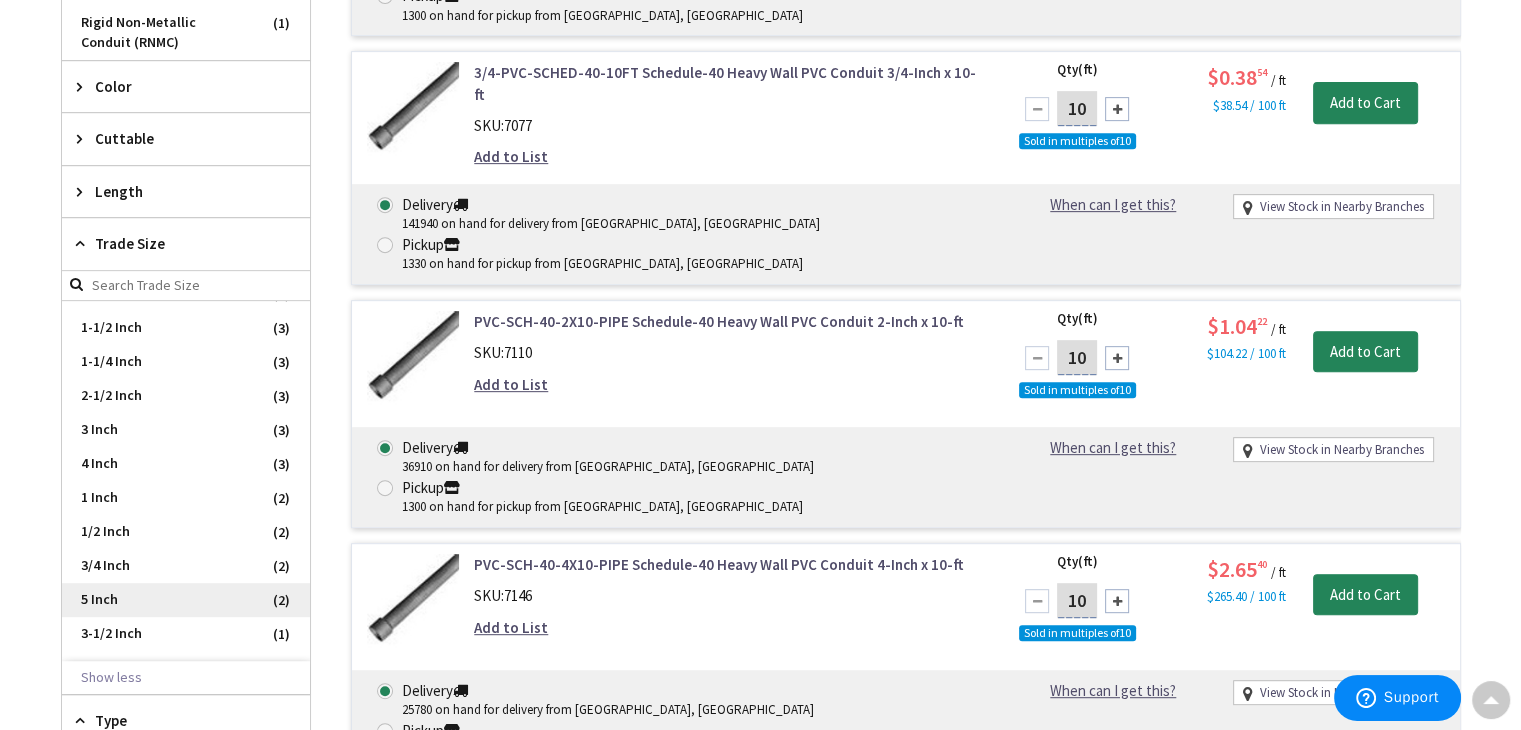 scroll, scrollTop: 48, scrollLeft: 0, axis: vertical 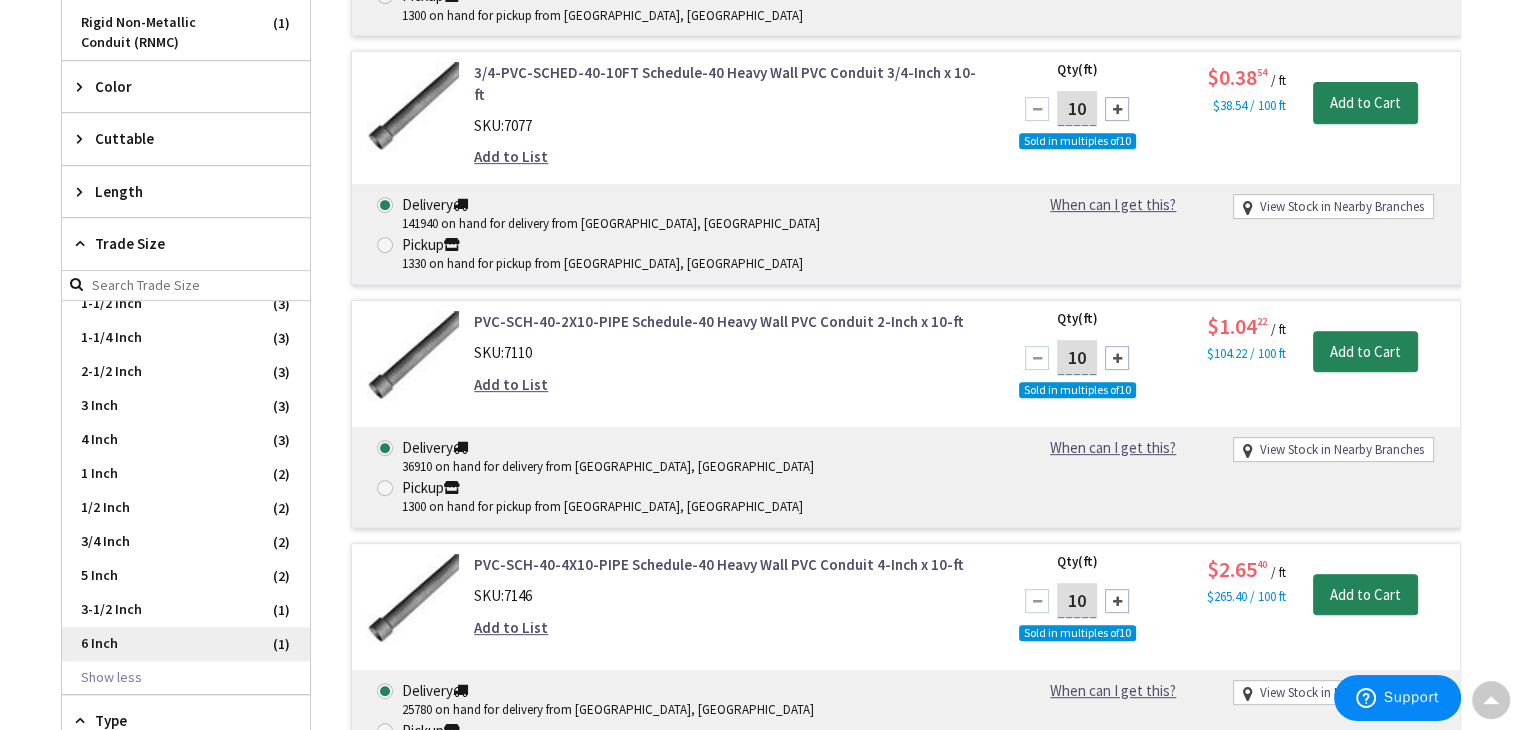 click on "6 Inch" at bounding box center (186, 644) 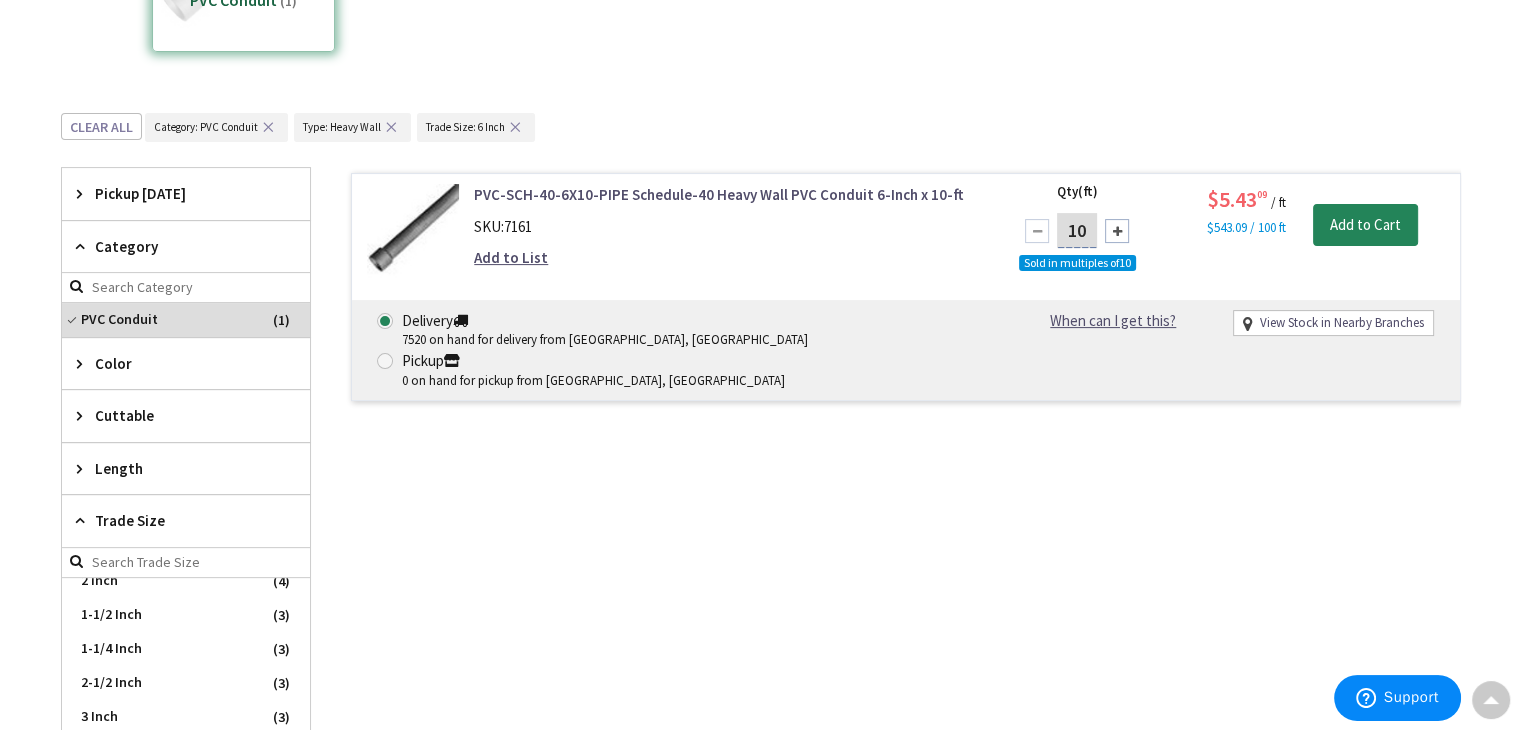 scroll, scrollTop: 434, scrollLeft: 0, axis: vertical 